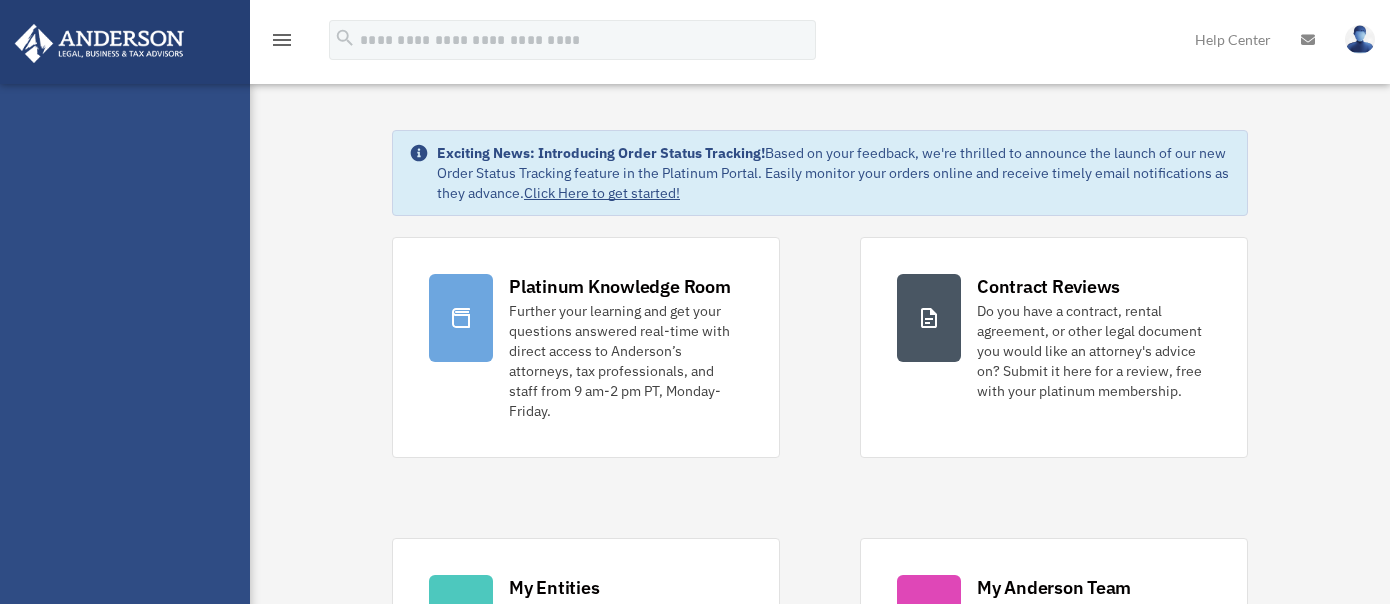 scroll, scrollTop: 0, scrollLeft: 0, axis: both 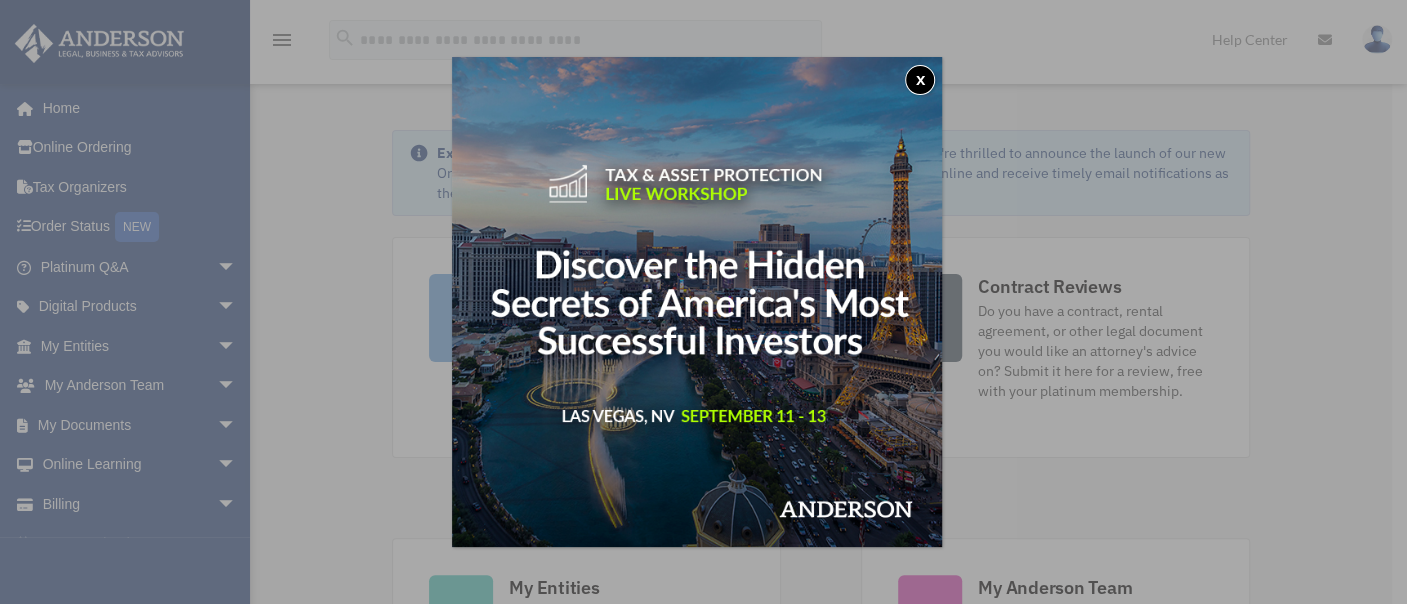 click on "x" at bounding box center (920, 80) 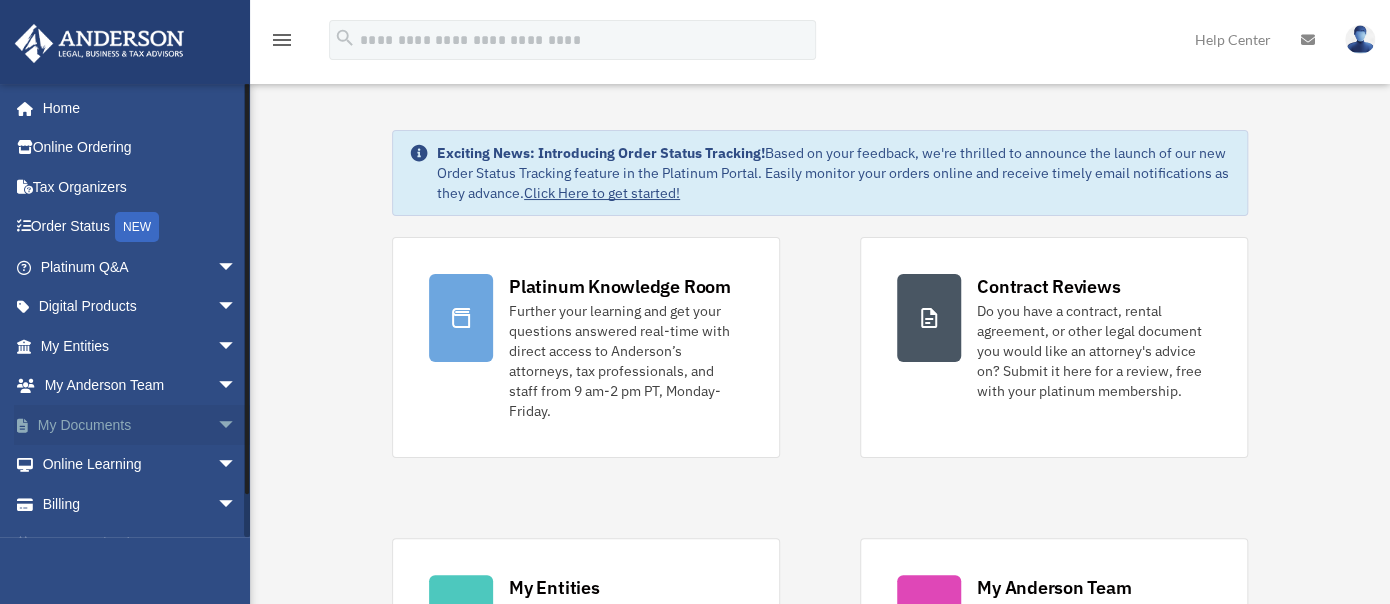 click on "arrow_drop_down" at bounding box center (237, 425) 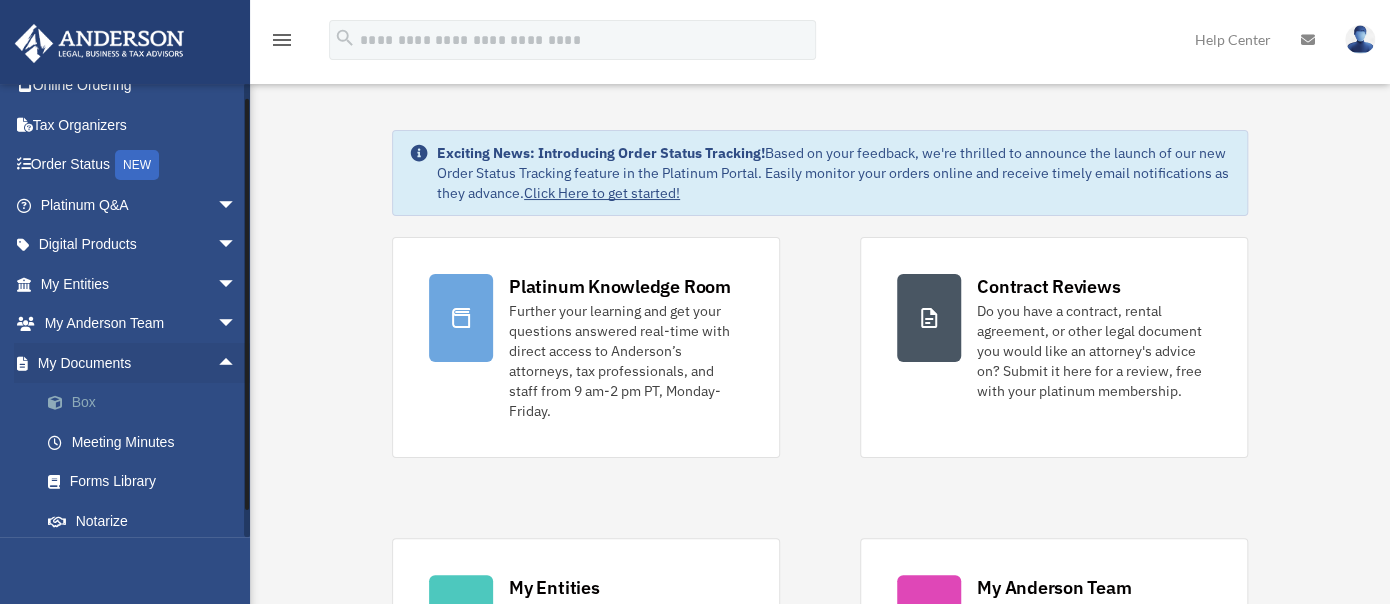 scroll, scrollTop: 73, scrollLeft: 0, axis: vertical 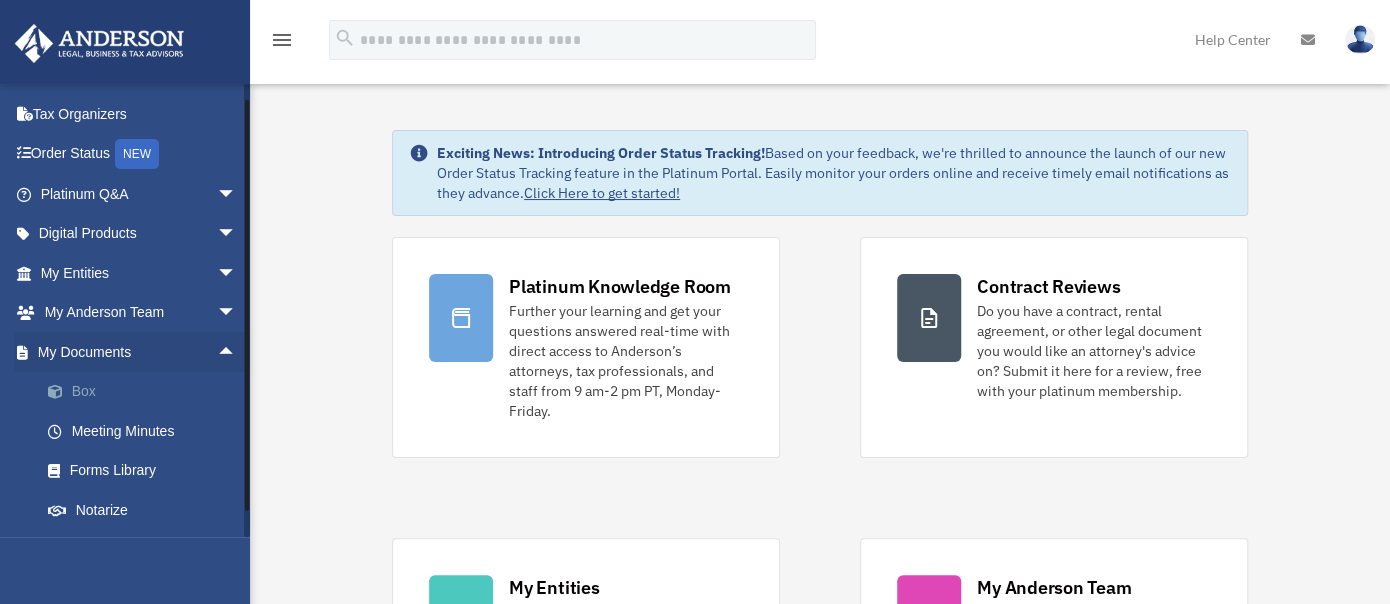 click on "Box" at bounding box center (147, 392) 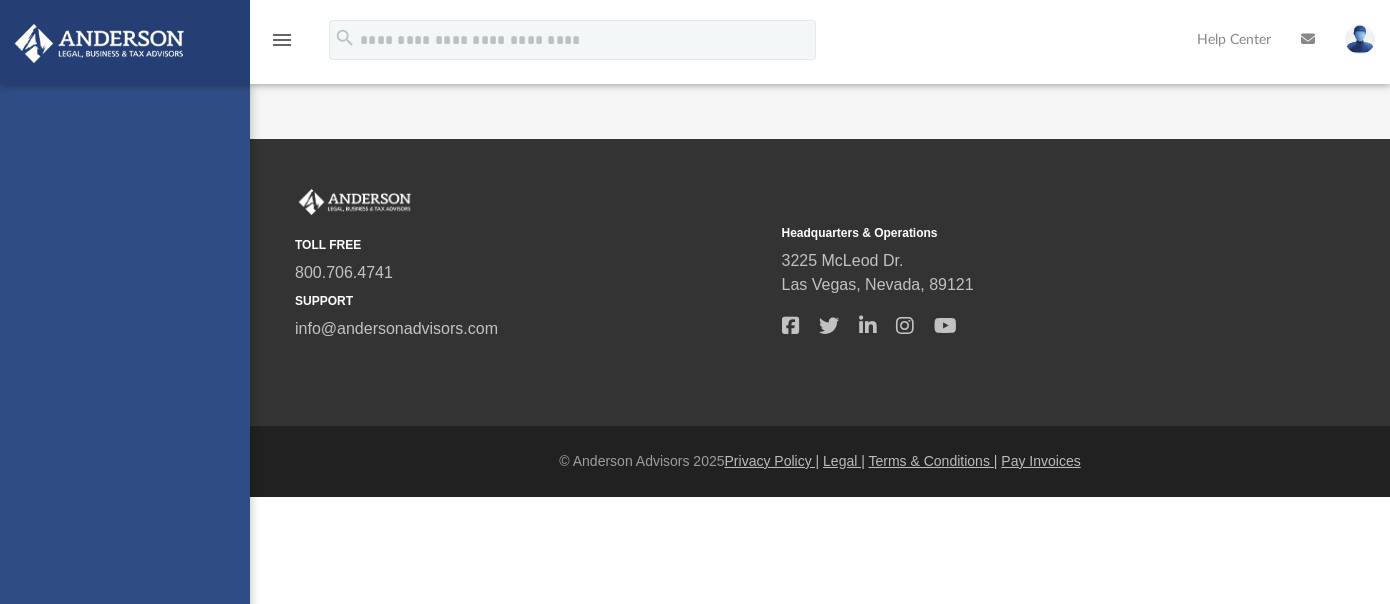 scroll, scrollTop: 0, scrollLeft: 0, axis: both 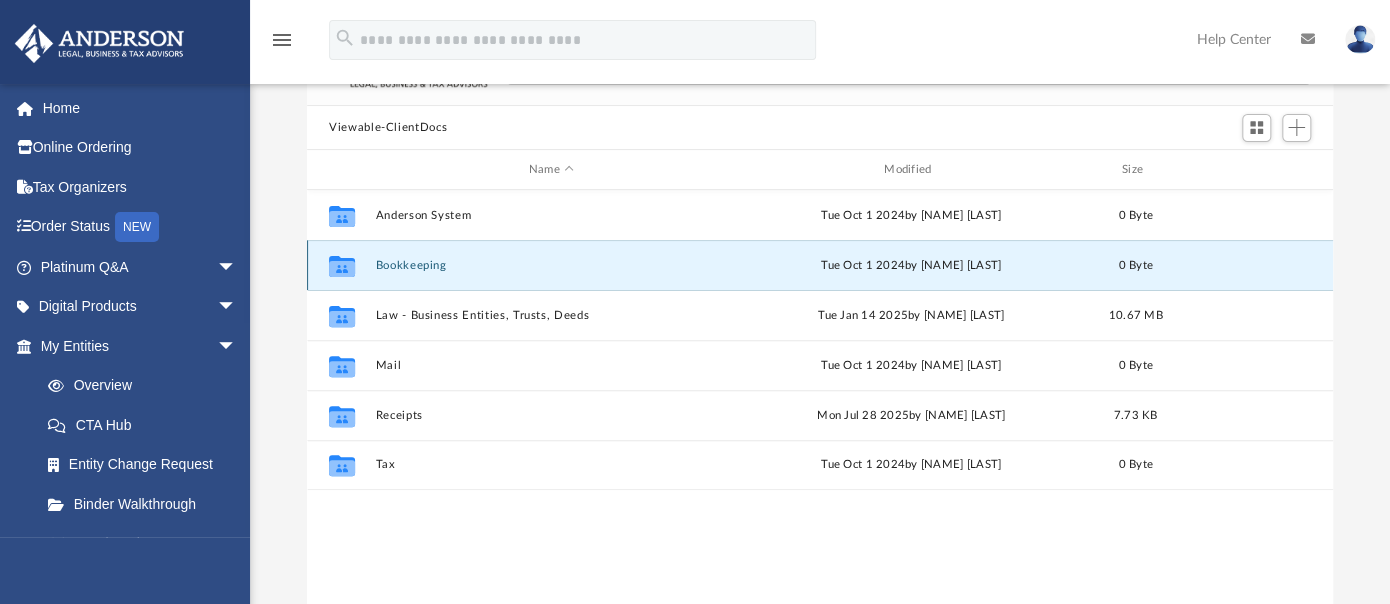 click on "Bookkeeping" at bounding box center (551, 265) 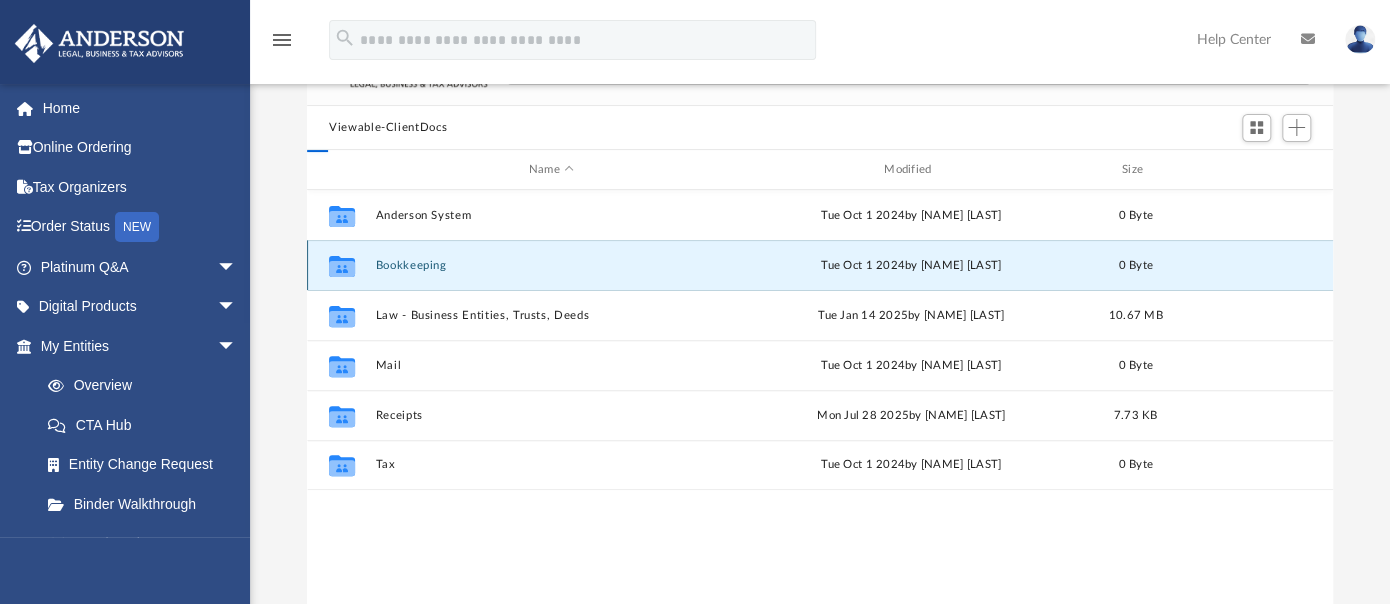 click on "Bookkeeping" at bounding box center (551, 265) 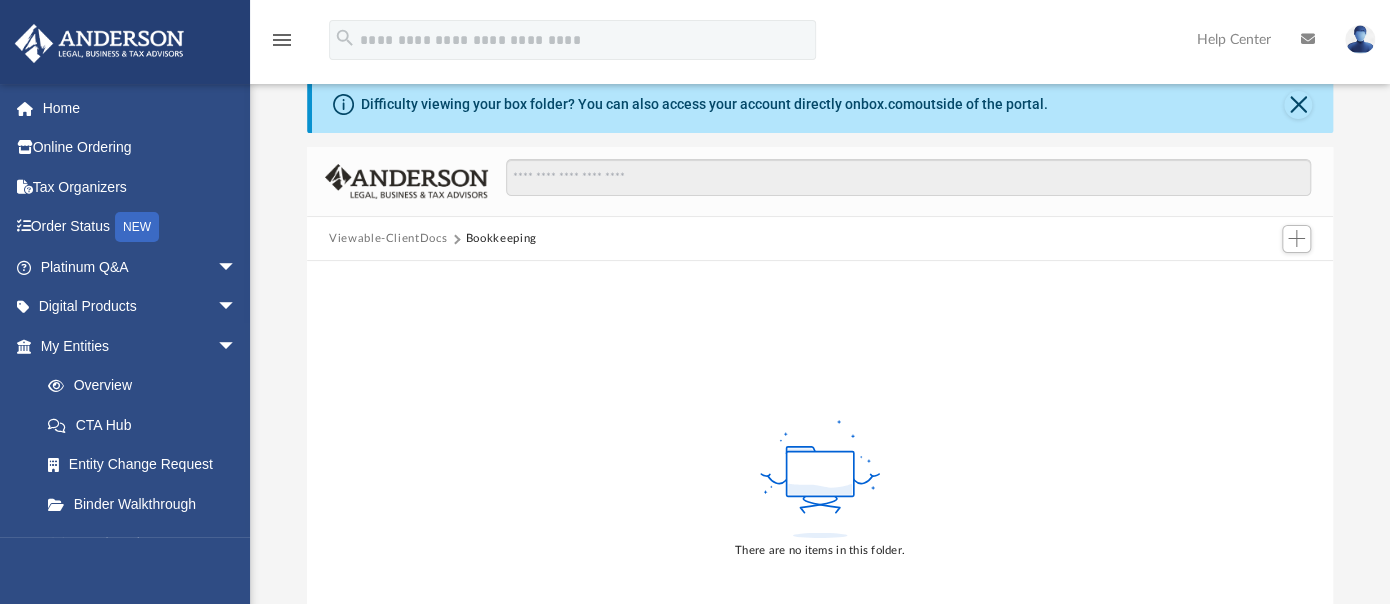 scroll, scrollTop: 0, scrollLeft: 0, axis: both 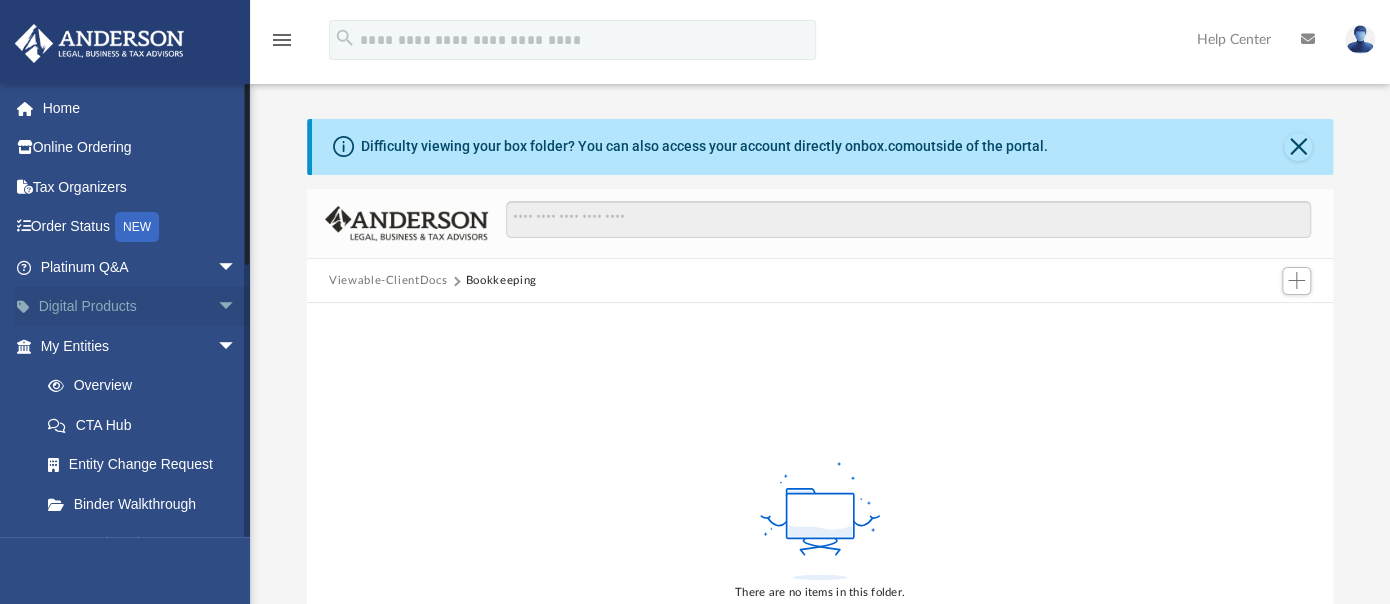 click on "Digital Products arrow_drop_down" at bounding box center (140, 307) 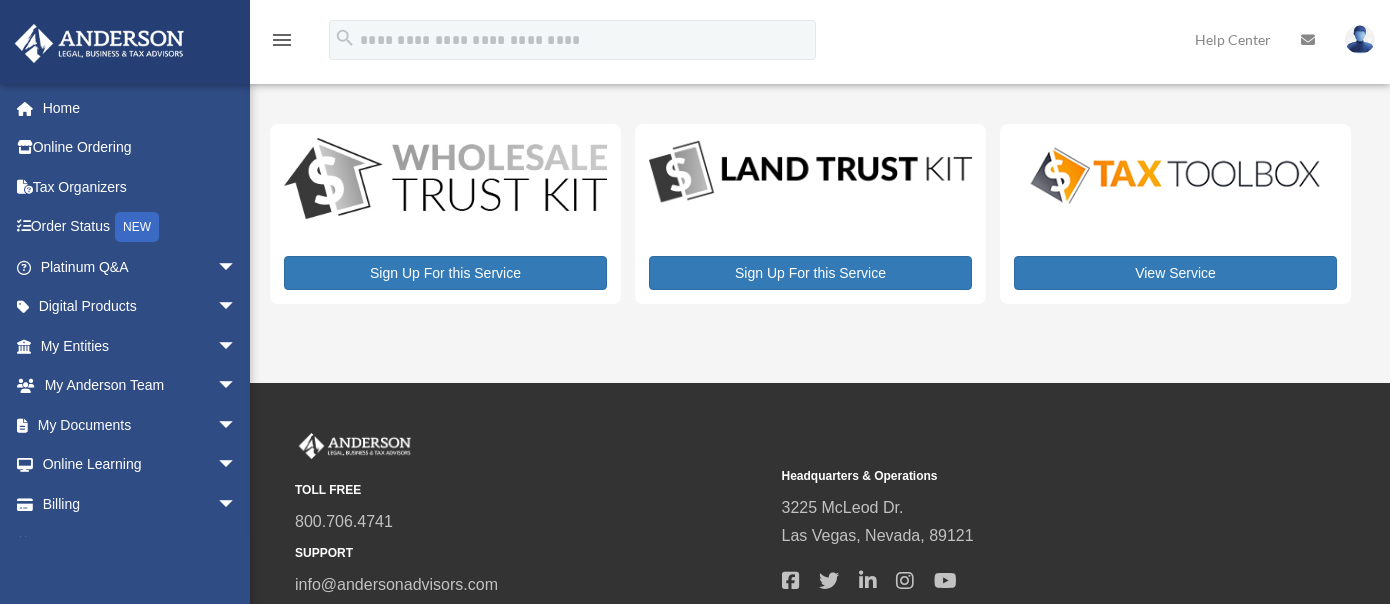 scroll, scrollTop: 0, scrollLeft: 0, axis: both 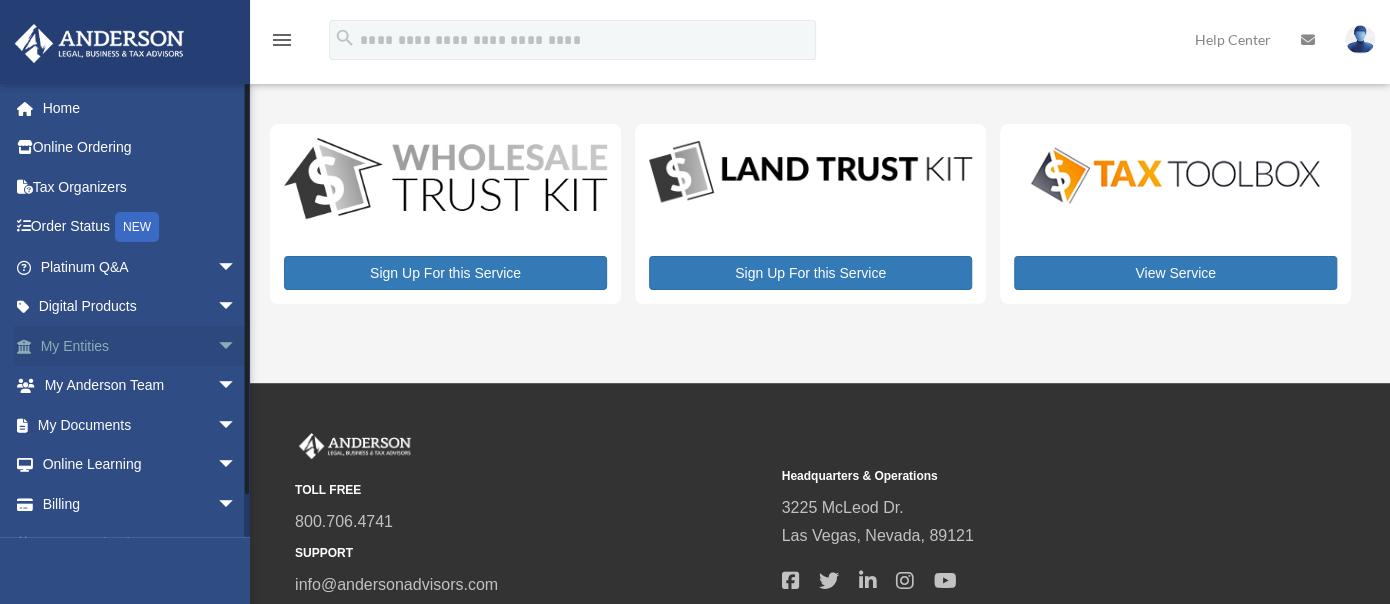 click on "My Entities arrow_drop_down" at bounding box center (140, 346) 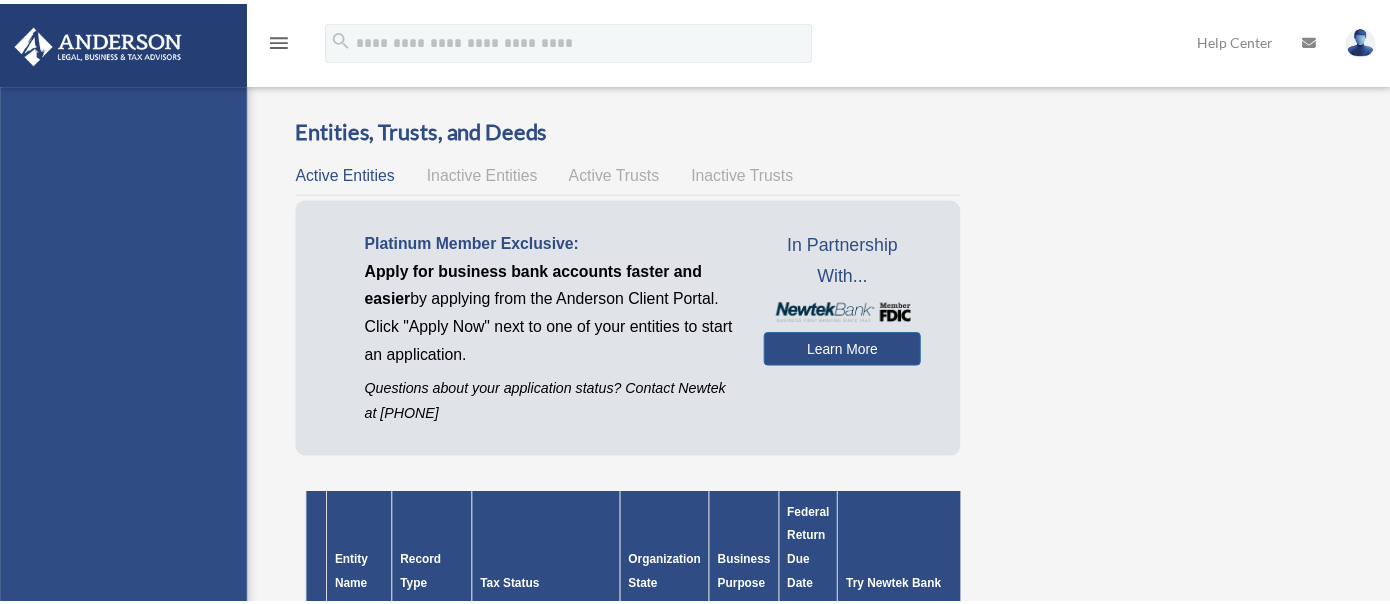 scroll, scrollTop: 0, scrollLeft: 0, axis: both 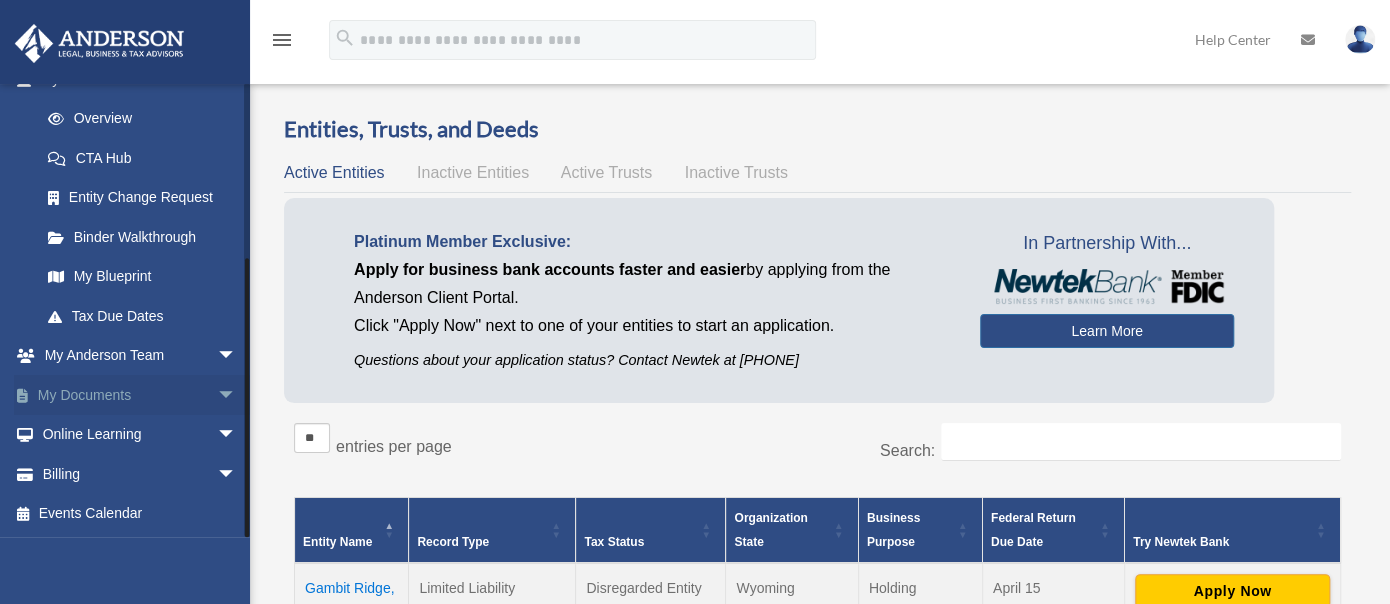 click on "My Documents arrow_drop_down" at bounding box center [140, 395] 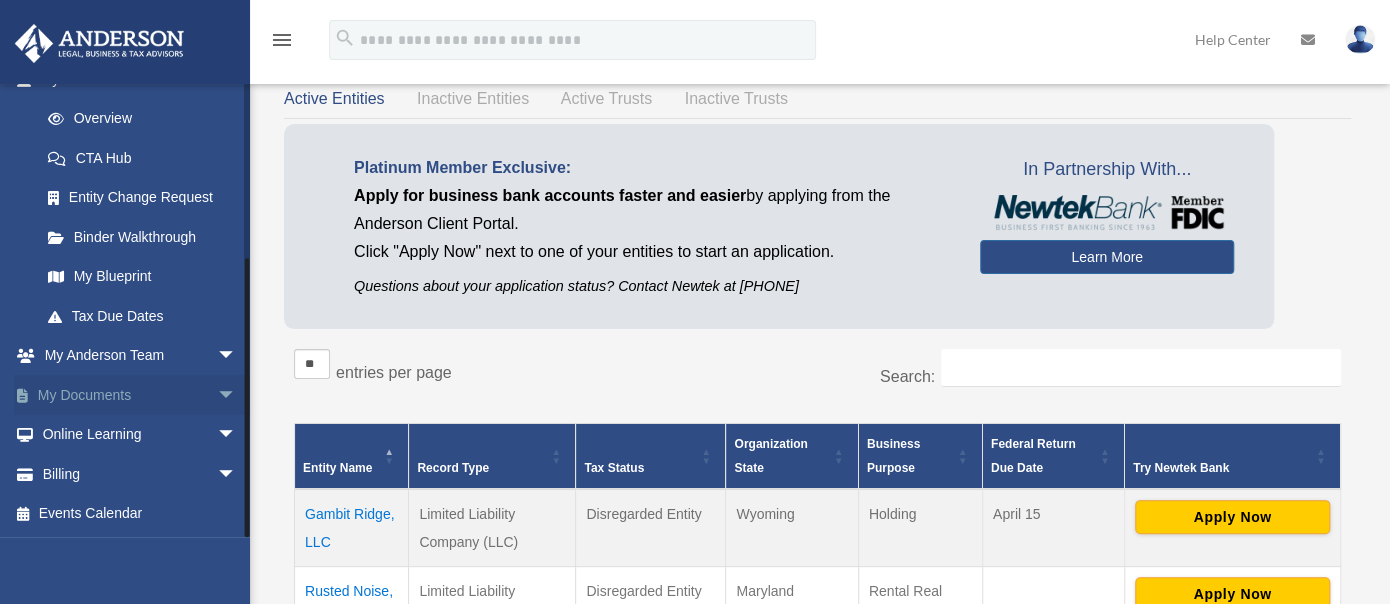 scroll, scrollTop: 100, scrollLeft: 0, axis: vertical 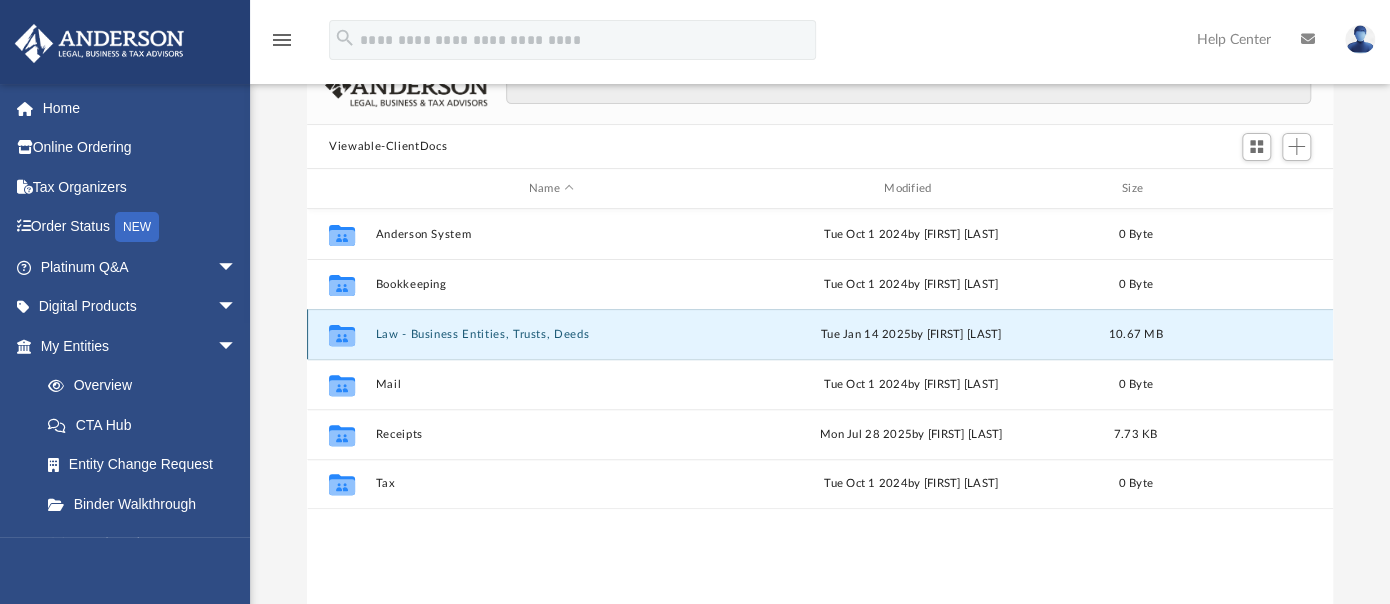click on "Law - Business Entities, Trusts, Deeds" at bounding box center (551, 334) 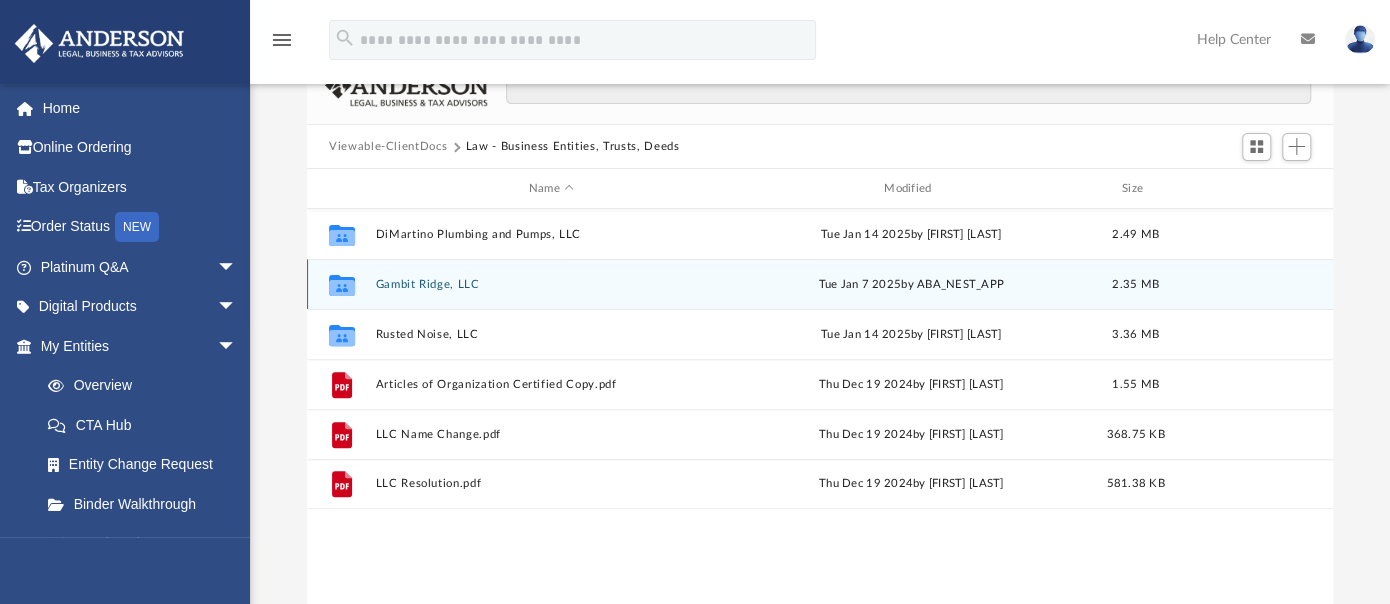 click on "Gambit Ridge, LLC" at bounding box center [551, 284] 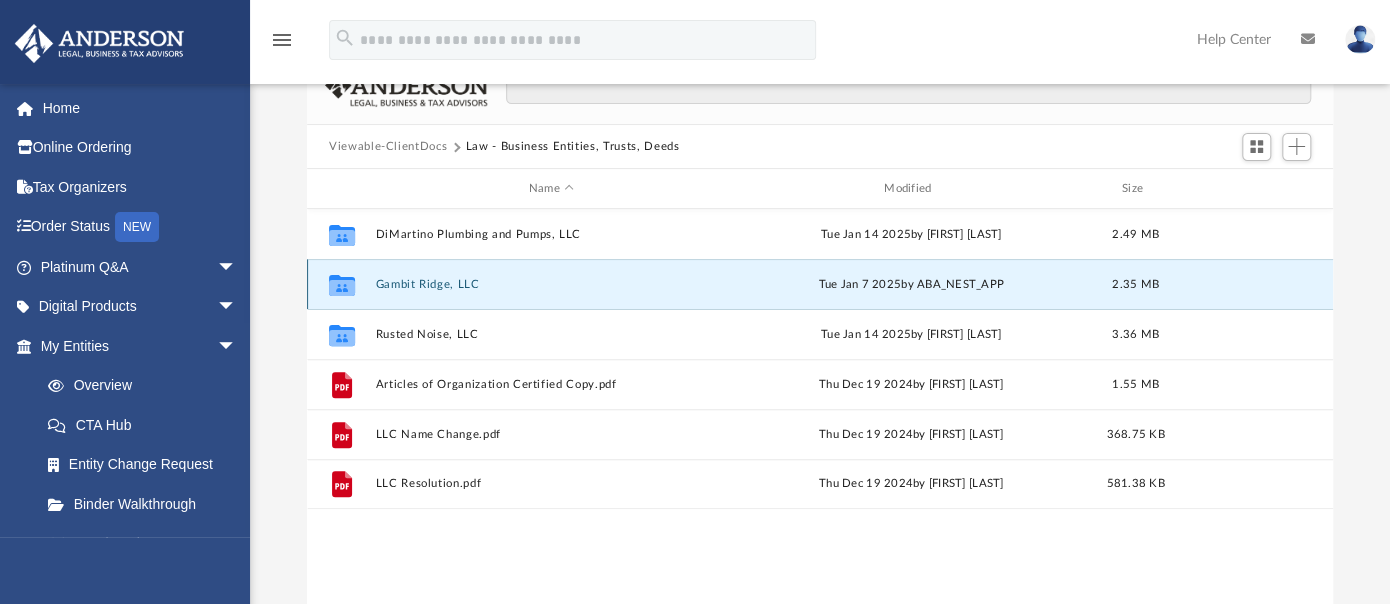 click on "Gambit Ridge, LLC" at bounding box center (551, 284) 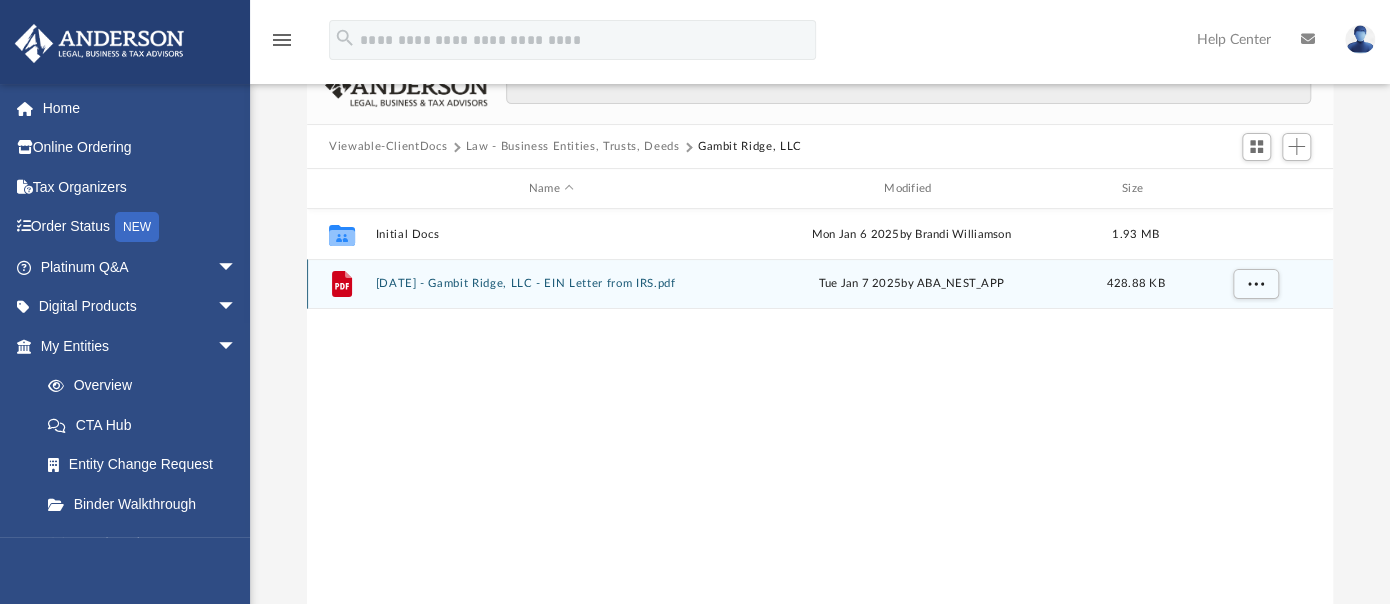 click on "[DATE] - Gambit Ridge, LLC - EIN Letter from IRS.pdf" at bounding box center [551, 284] 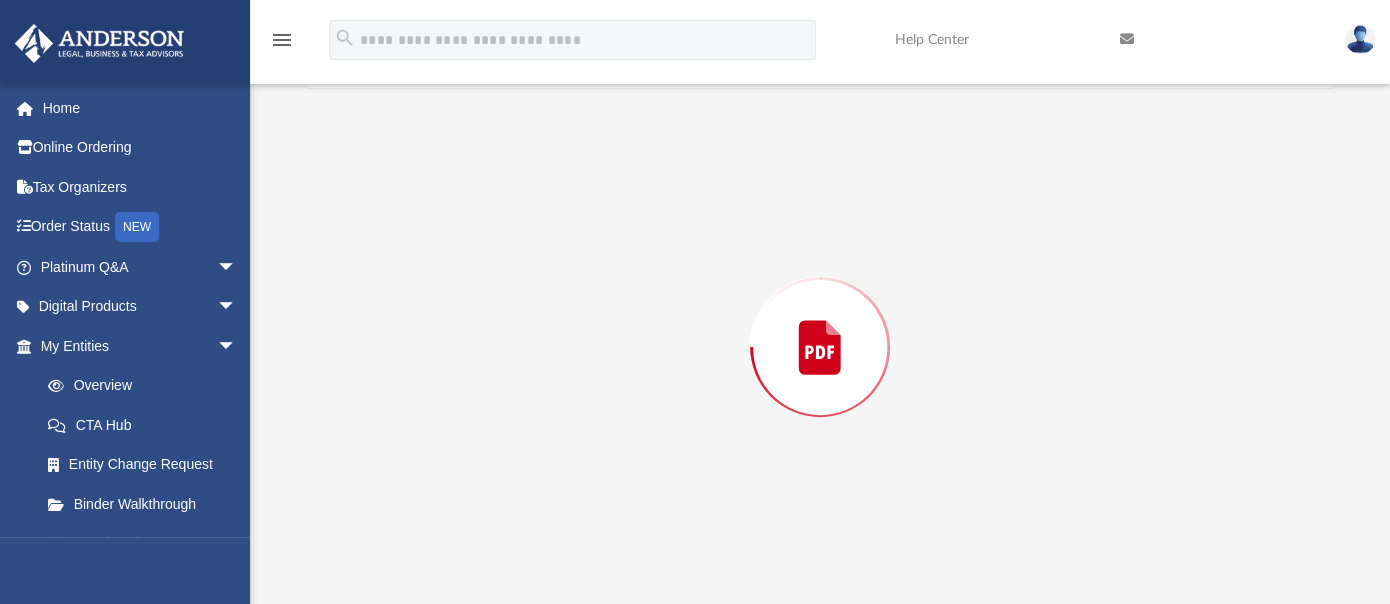 click at bounding box center [820, 347] 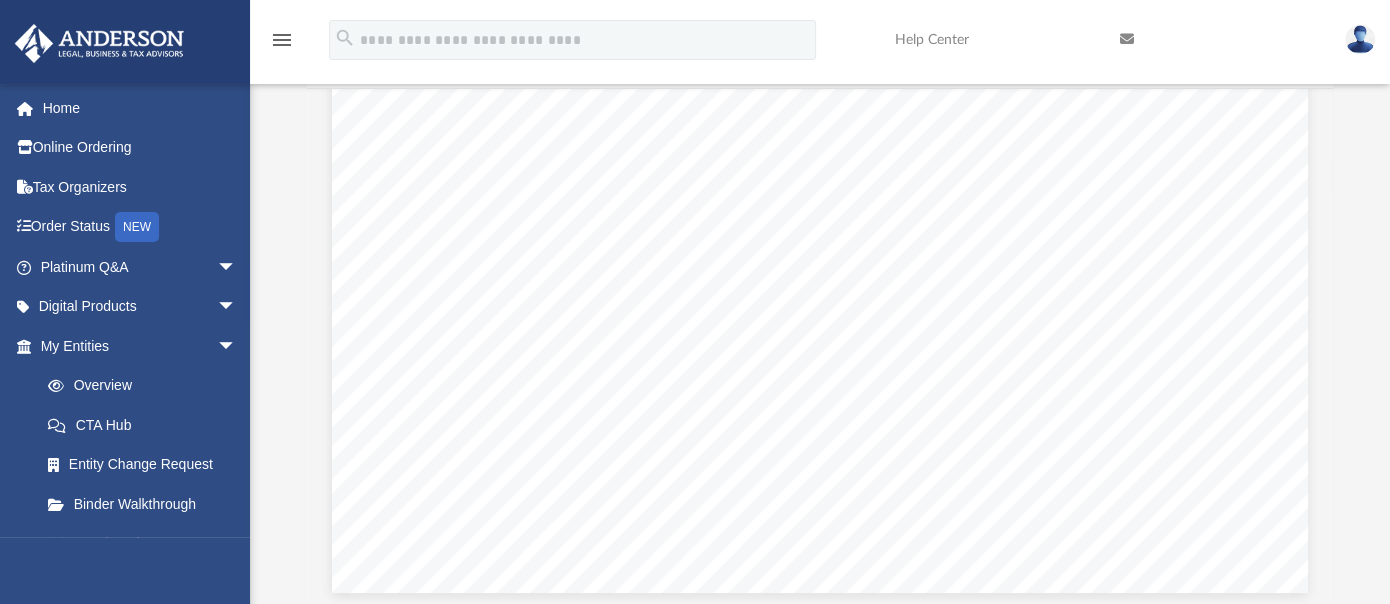scroll, scrollTop: 3337, scrollLeft: 0, axis: vertical 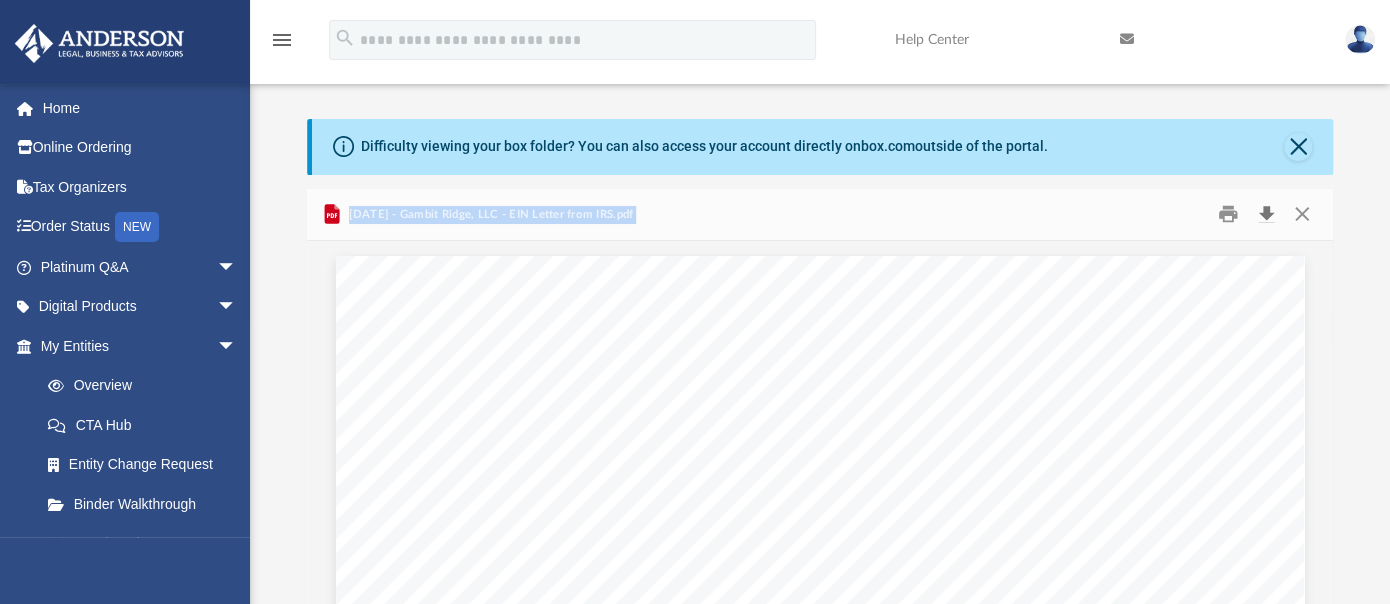 click at bounding box center (1266, 214) 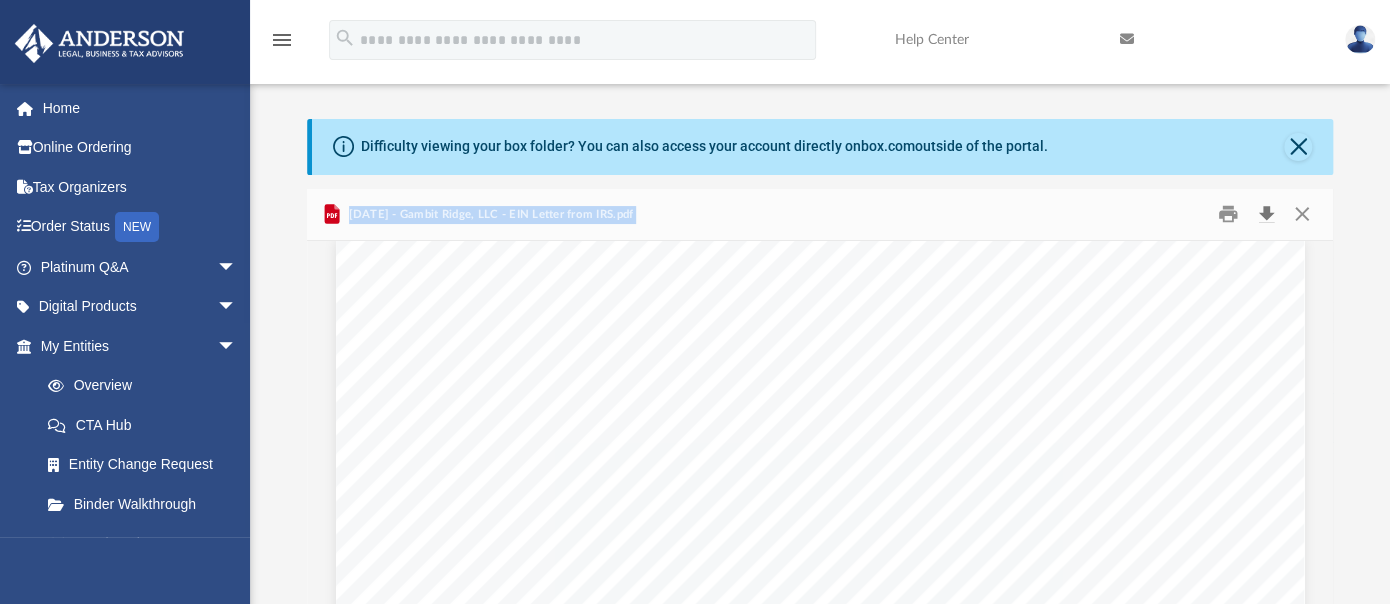 scroll, scrollTop: 0, scrollLeft: 0, axis: both 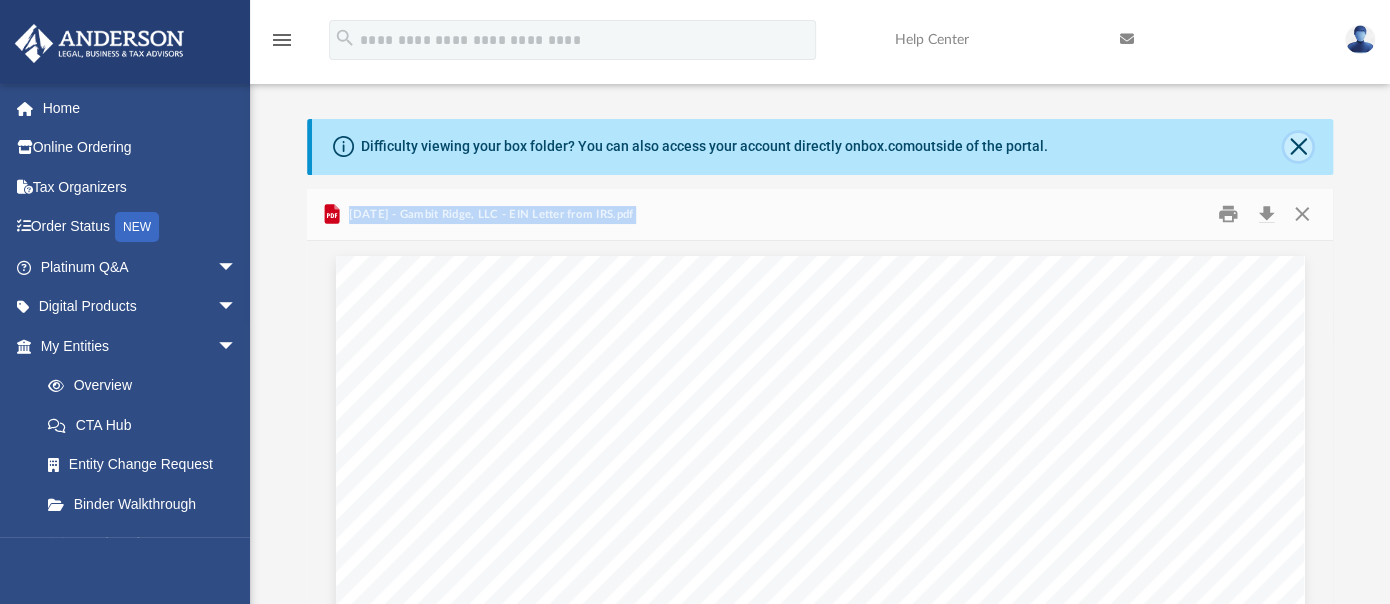 click 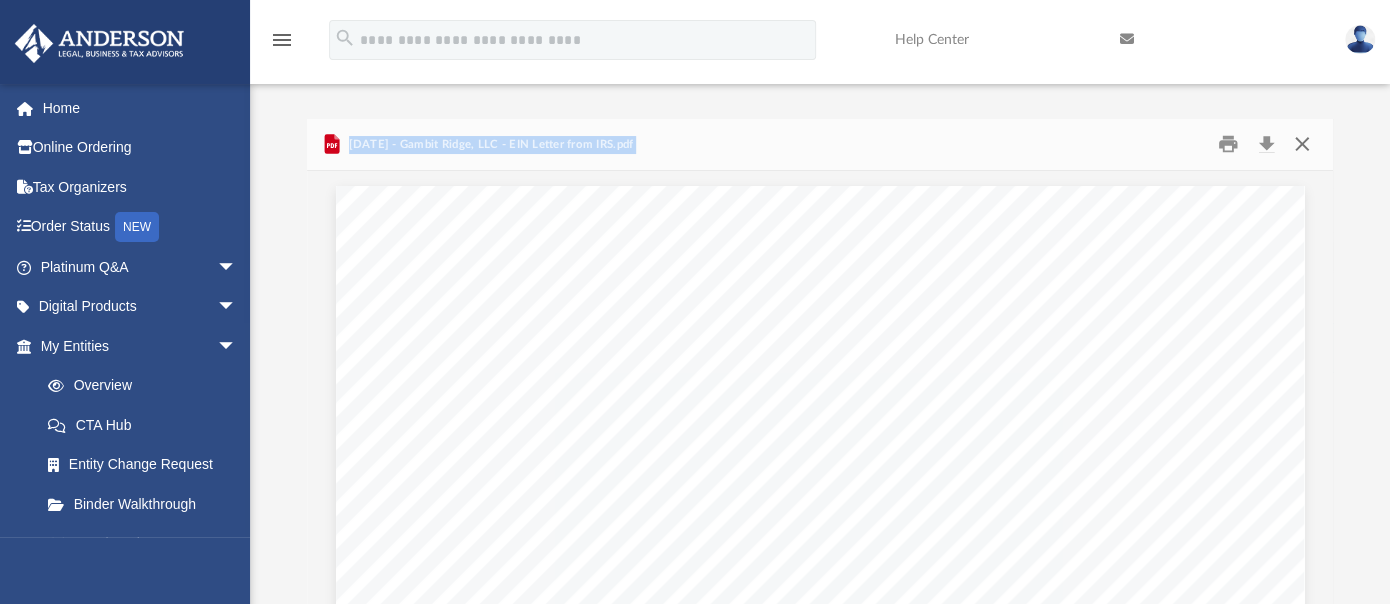click at bounding box center (1302, 144) 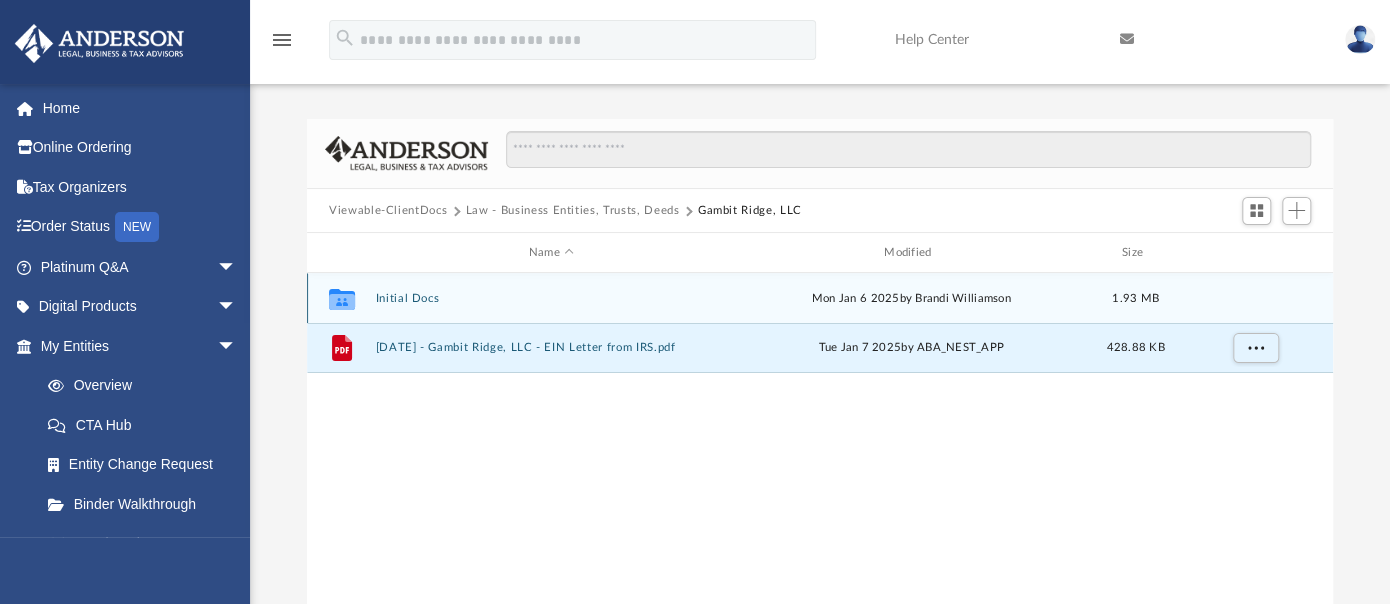 click on "Collaborated Folder Initial Docs [DATE]  by [FIRST] [LAST] [SIZE]" at bounding box center [820, 298] 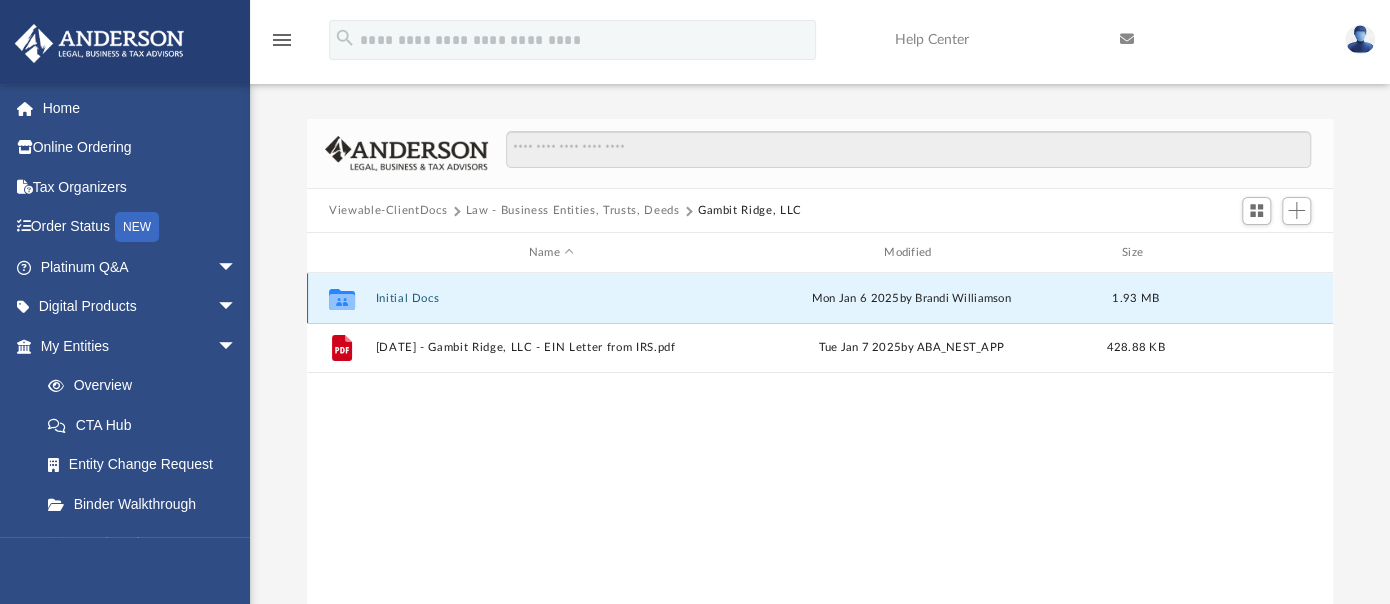 click on "Collaborated Folder Initial Docs [DATE]  by [FIRST] [LAST] [SIZE]" at bounding box center [820, 298] 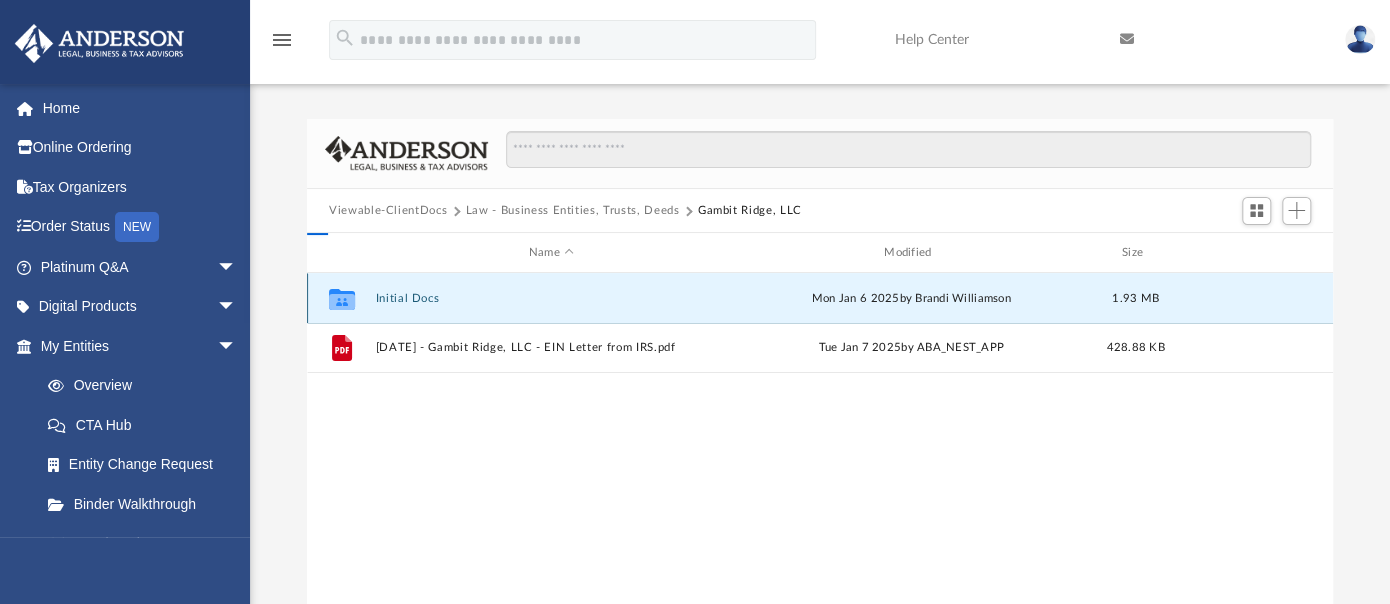 click on "Initial Docs" at bounding box center (551, 298) 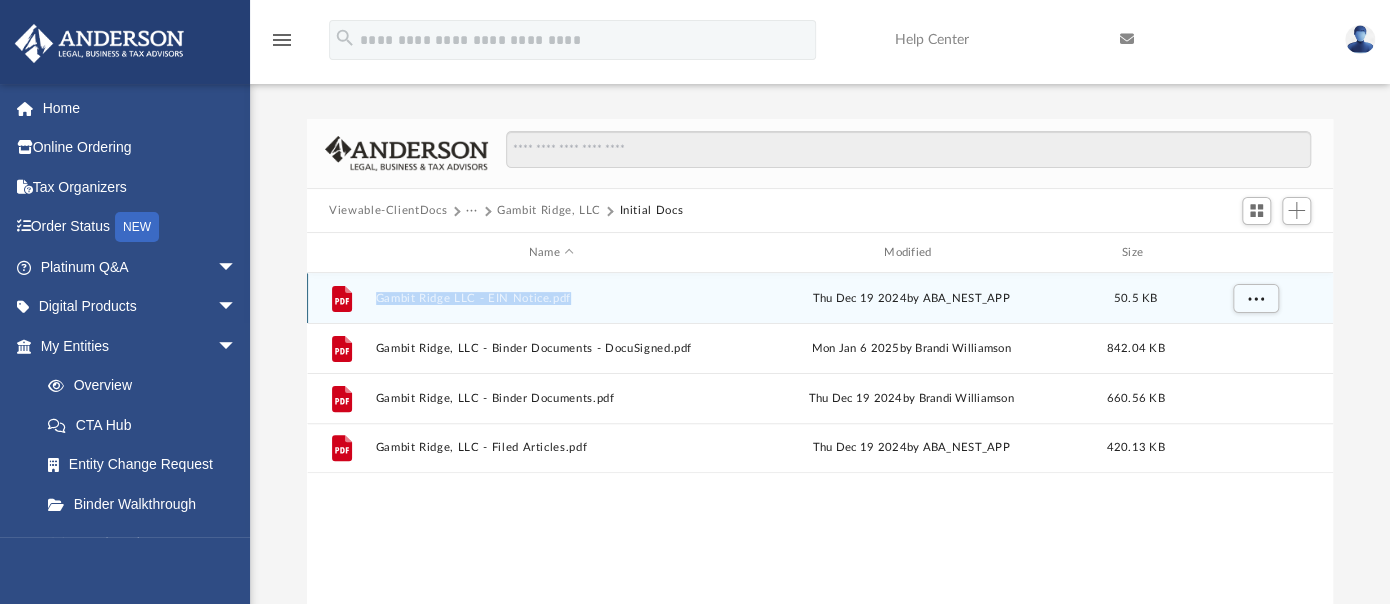 click on "Gambit Ridge LLC - EIN Notice.pdf" at bounding box center (551, 298) 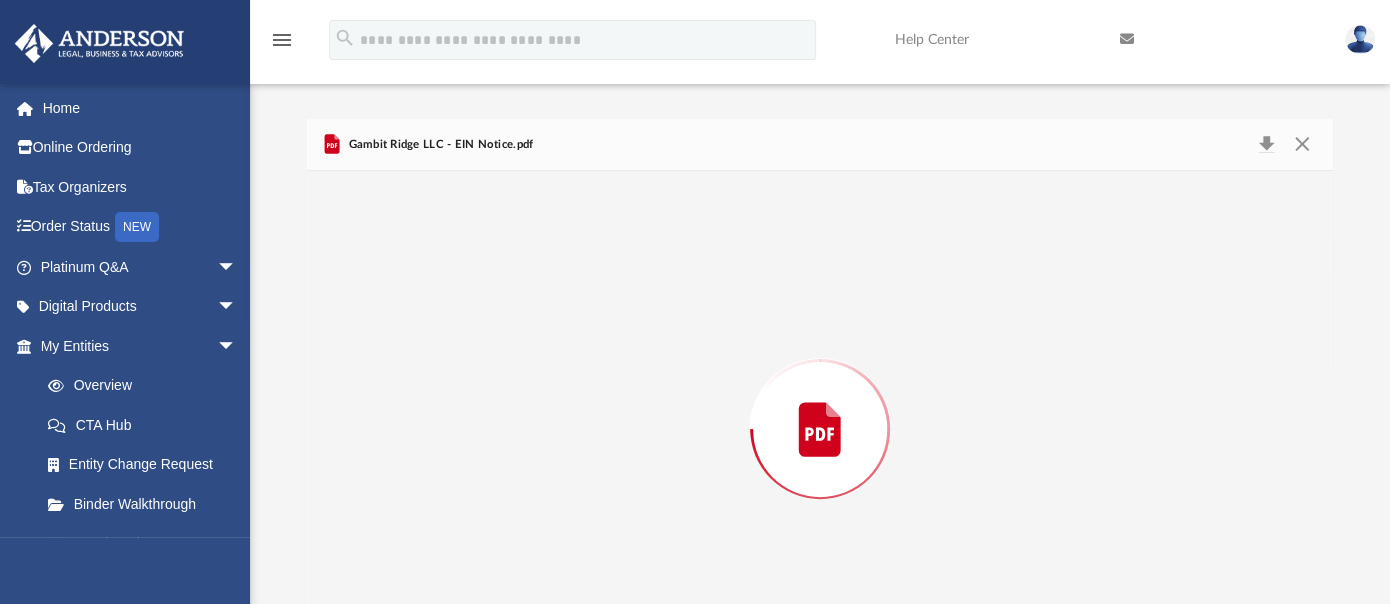 scroll, scrollTop: 82, scrollLeft: 0, axis: vertical 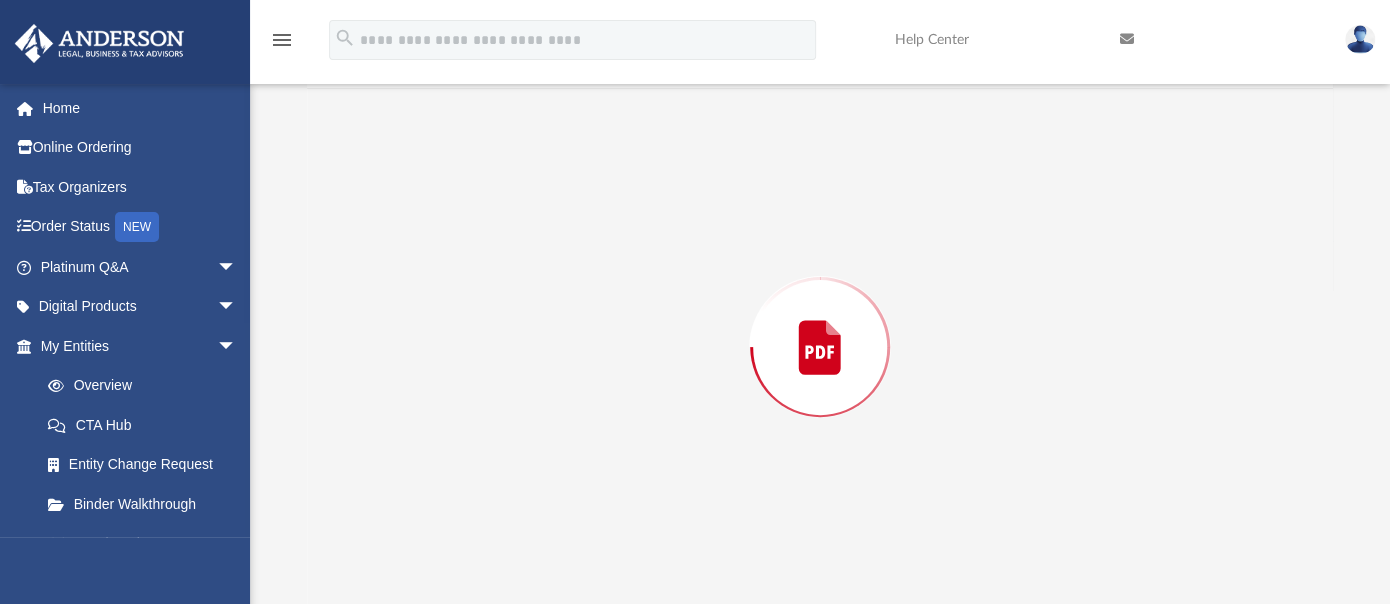 click at bounding box center (820, 347) 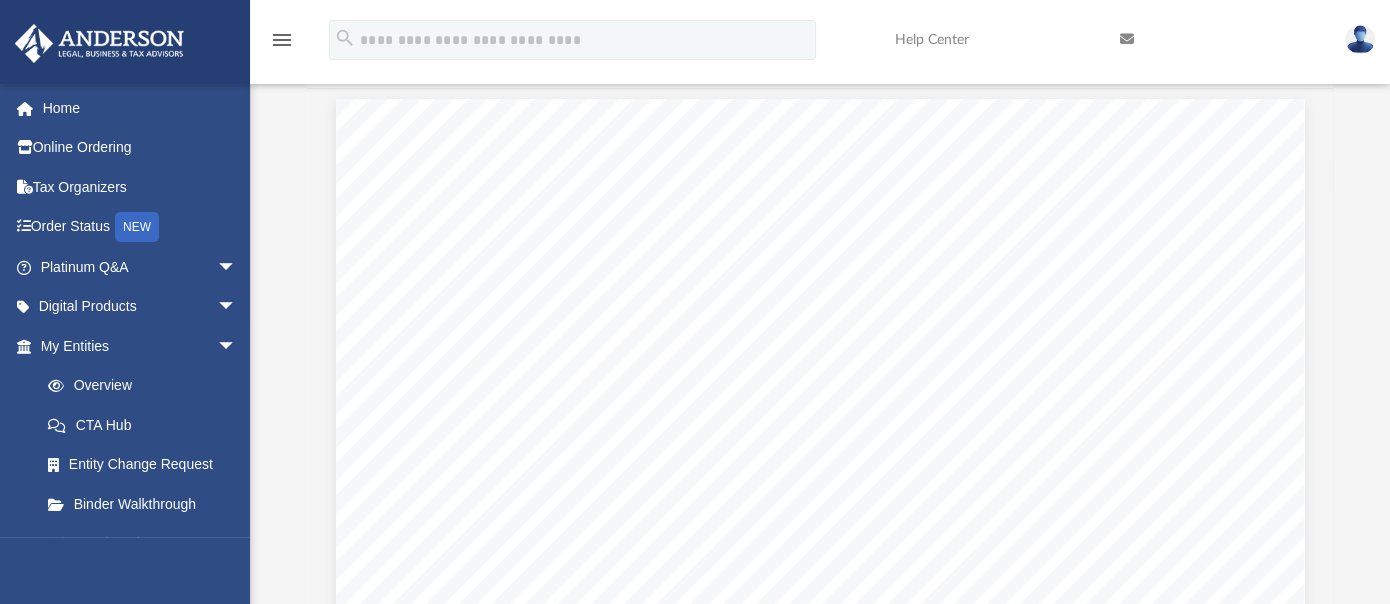 scroll, scrollTop: 0, scrollLeft: 0, axis: both 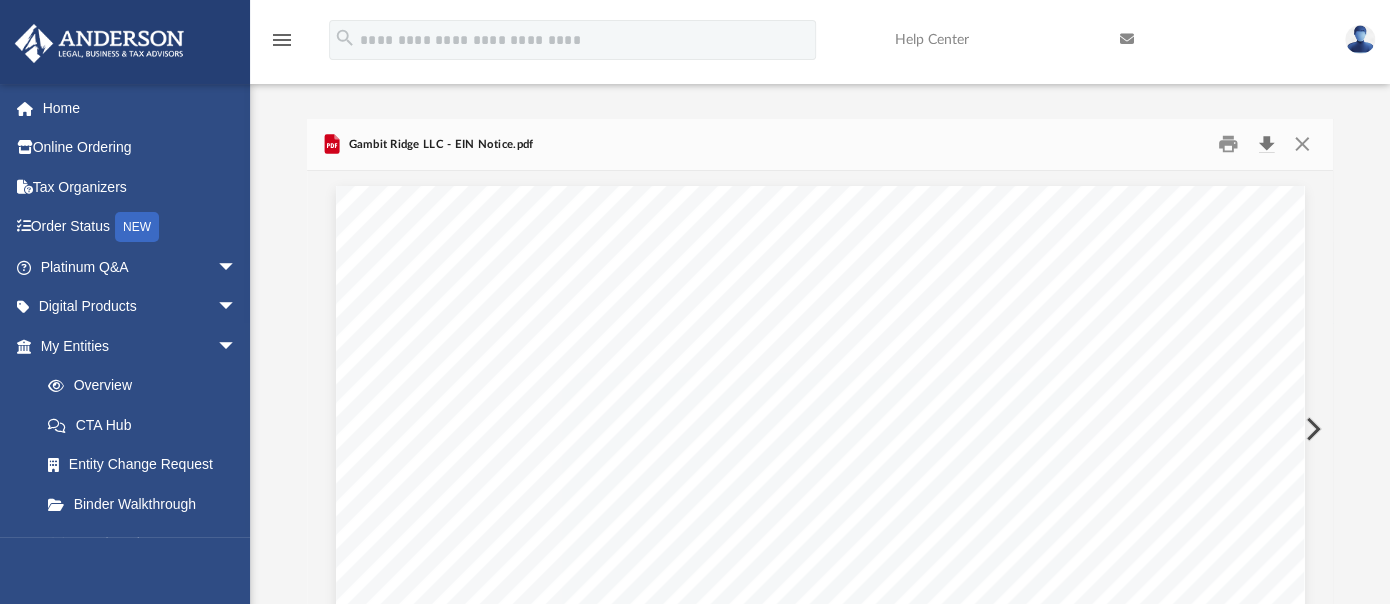 click at bounding box center (1266, 144) 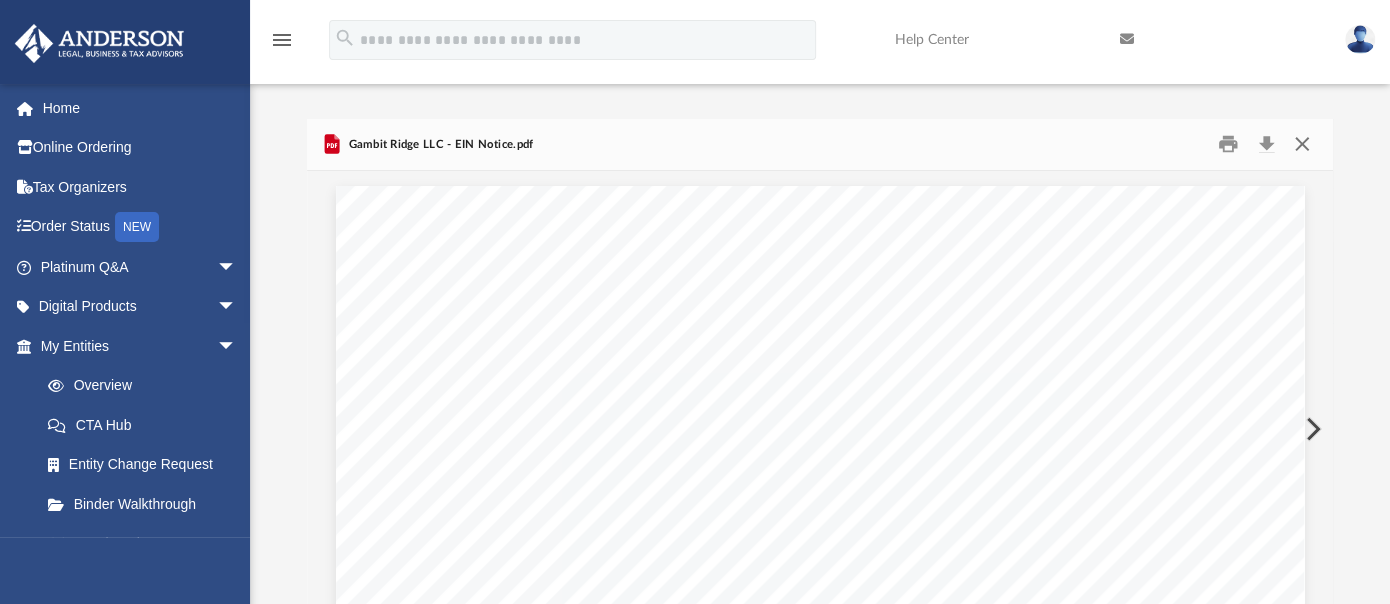 click at bounding box center [1302, 144] 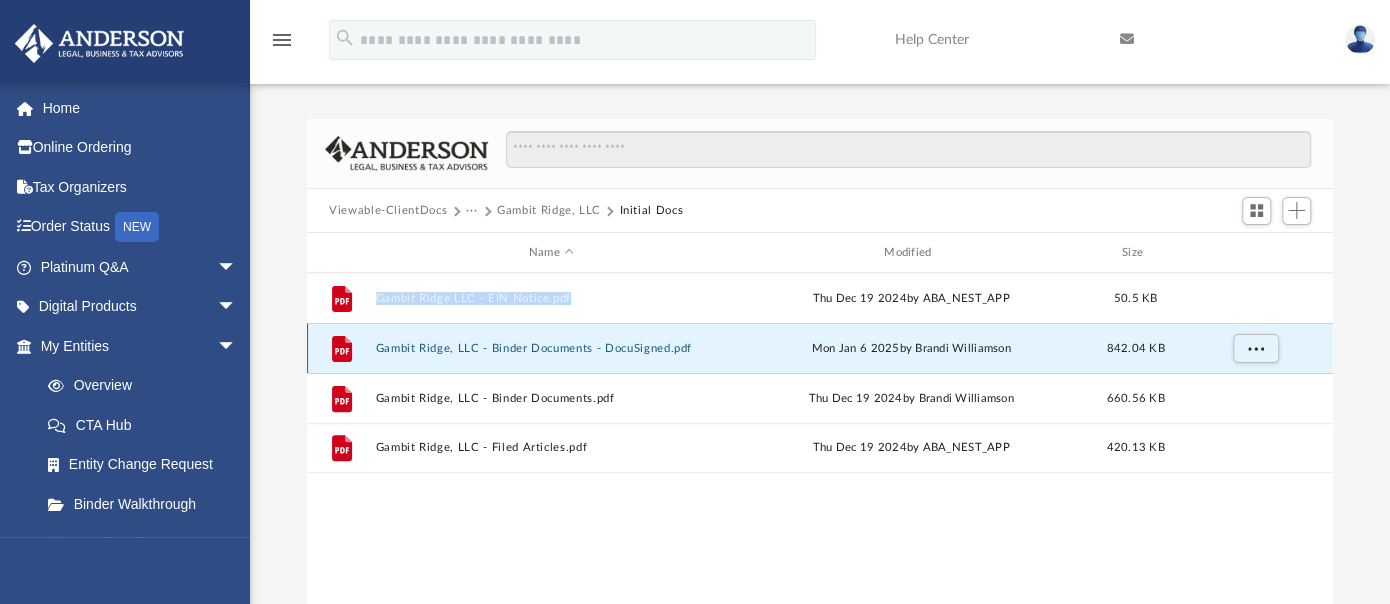 click on "Gambit Ridge, LLC - Binder Documents - DocuSigned.pdf" at bounding box center (551, 348) 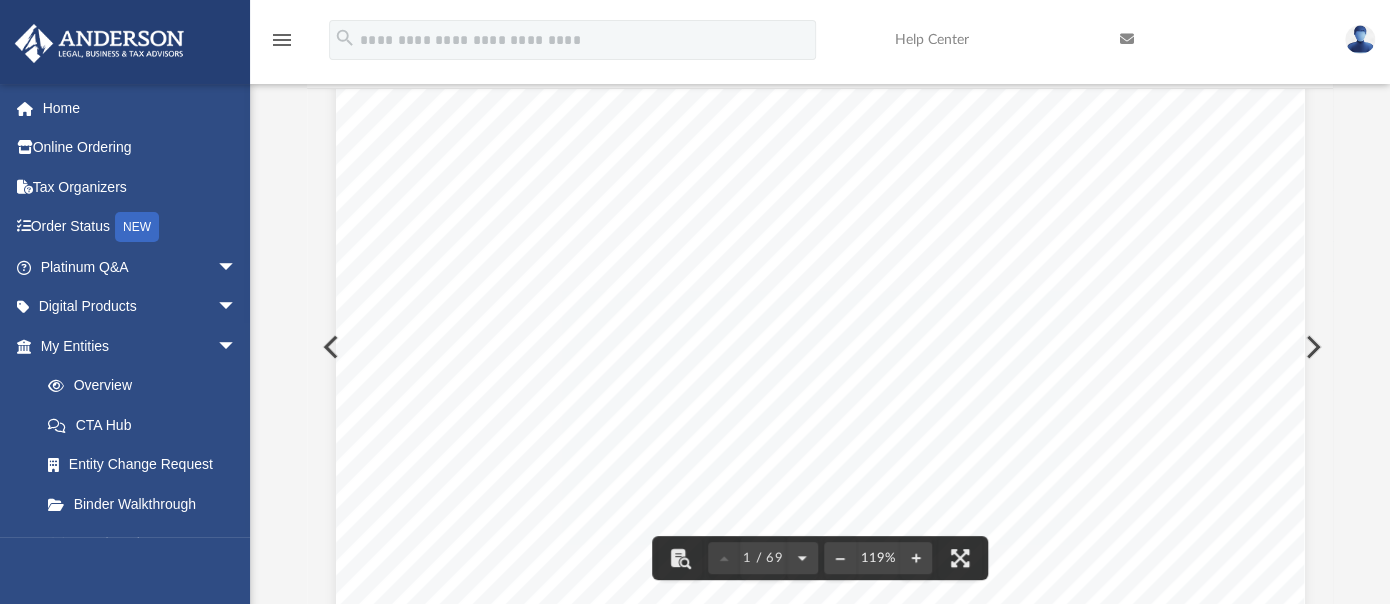 scroll, scrollTop: 0, scrollLeft: 0, axis: both 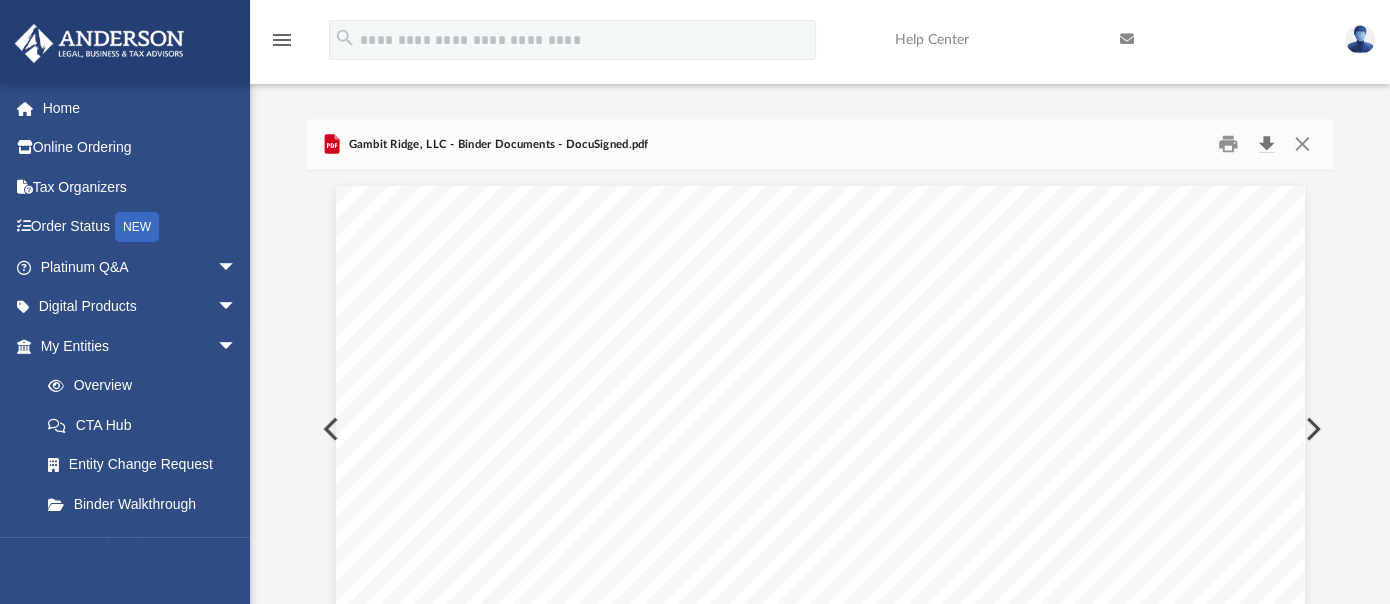 click at bounding box center (1266, 144) 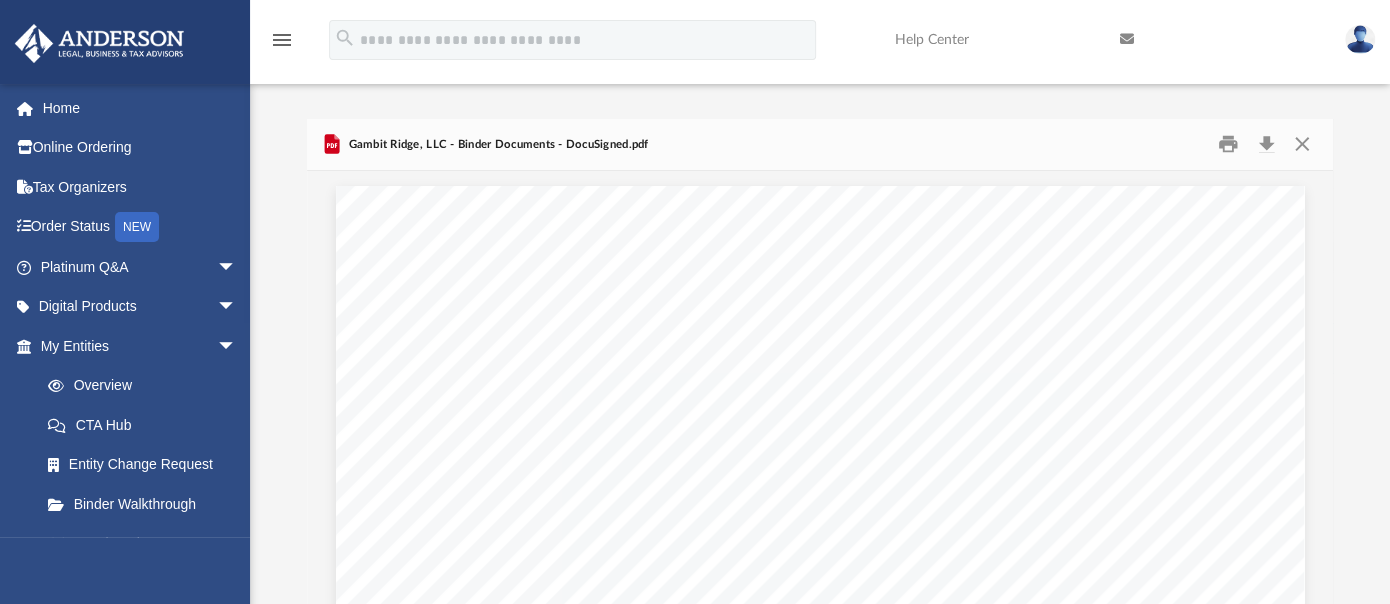 click on "Difficulty viewing your box folder? You can also access your account directly on  box.com  outside of the portal.  No Client Folder Found - Please contact   your team   for assistance.  Viewable-ClientDocs ··· Gambit Ridge, LLC Initial Docs Name    Modified    Size    File Gambit Ridge LLC - EIN Notice.pdf [DATE]  by ABA_NEST_APP [SIZE] File Gambit Ridge, LLC - Binder Documents - DocuSigned.pdf [DATE]  by [FIRST] [LAST] [SIZE] File Gambit Ridge, LLC - Binder Documents.pdf [DATE]  by [FIRST] [LAST] [SIZE] File Gambit Ridge, LLC - Filed Articles.pdf [DATE]  by ABA_NEST_APP [SIZE] Gambit Ridge, LLC - Binder Documents - DocuSigned.pdf [FIRST] [LAST] [NUMBER] [STREET] [CITY] ,   [STATE] ,   [POSTAL_CODE] Re:   Gambit Ridge, LLC Dear   [FIRST] [LAST] Enclosed in this portfolio, you will find your operating agreement for   Gambit Ridge, LLC   and several other important documents for the creation and operation of your new Company. You are responsible for" at bounding box center [820, 403] 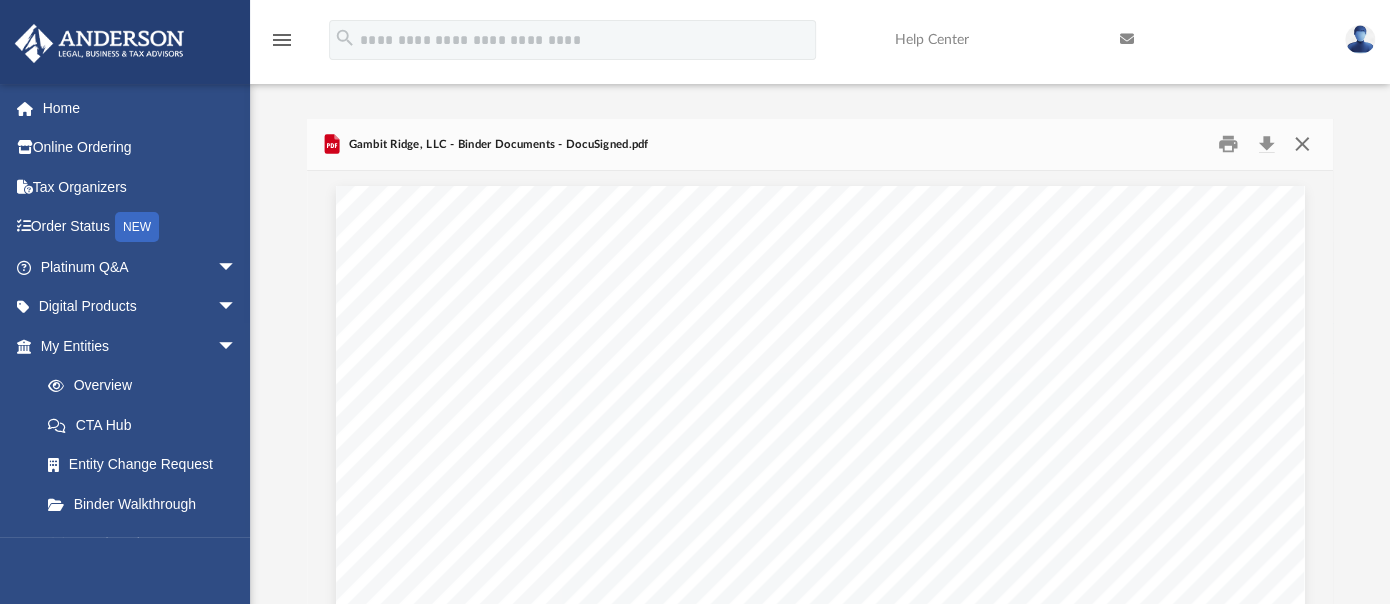 click at bounding box center (1302, 144) 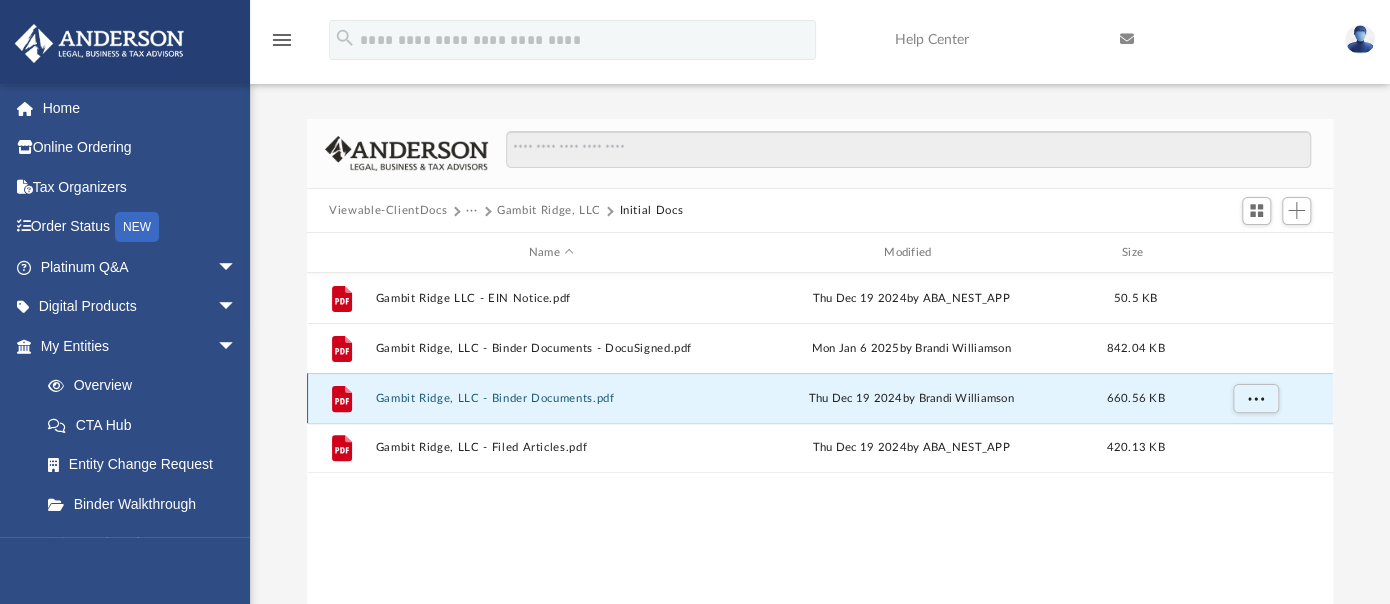 click on "Gambit Ridge, LLC - Binder Documents.pdf" at bounding box center (551, 398) 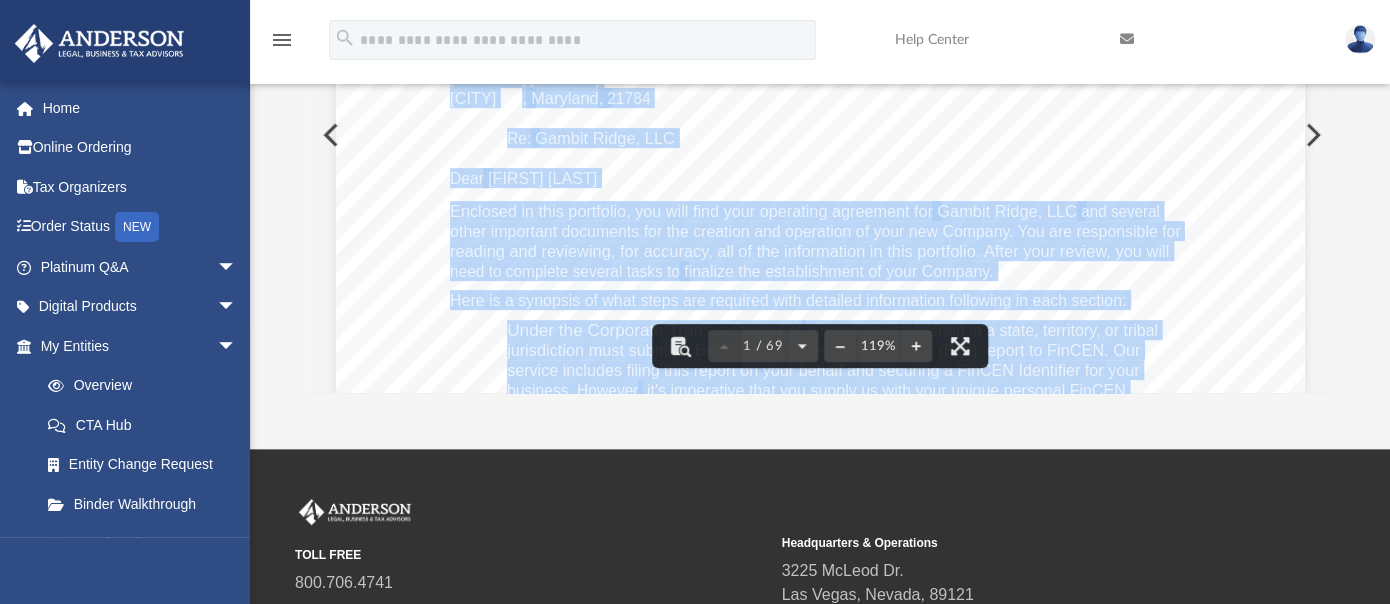 scroll, scrollTop: 0, scrollLeft: 0, axis: both 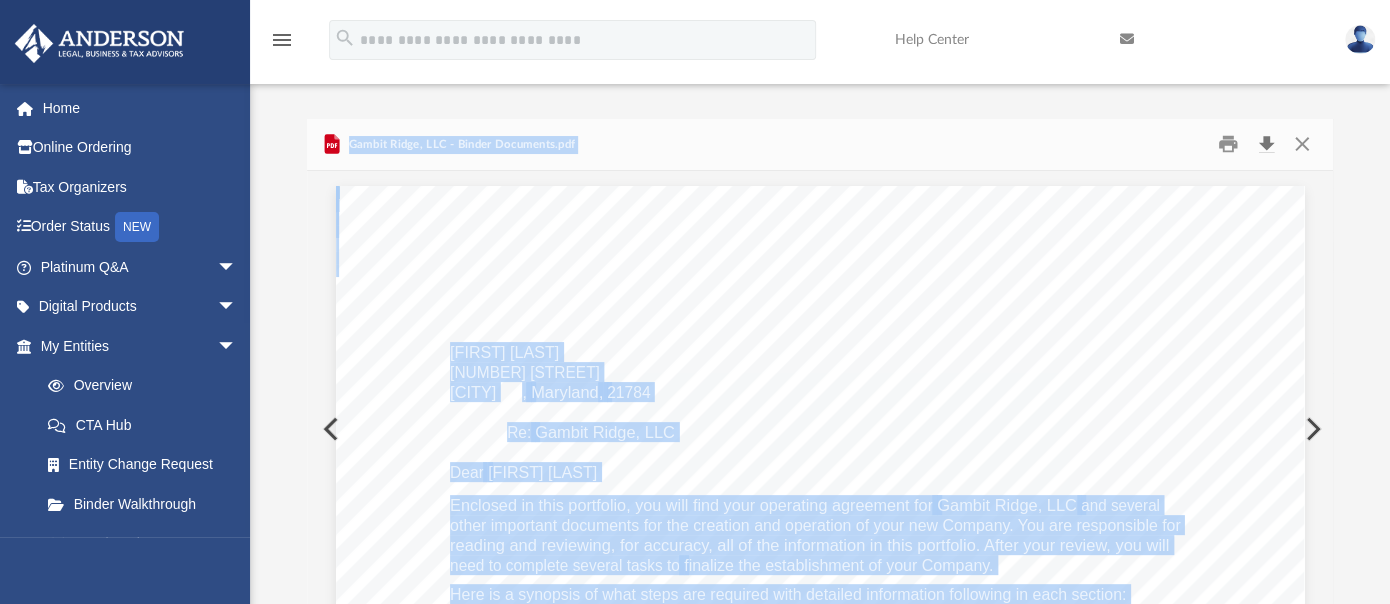 click at bounding box center [1266, 144] 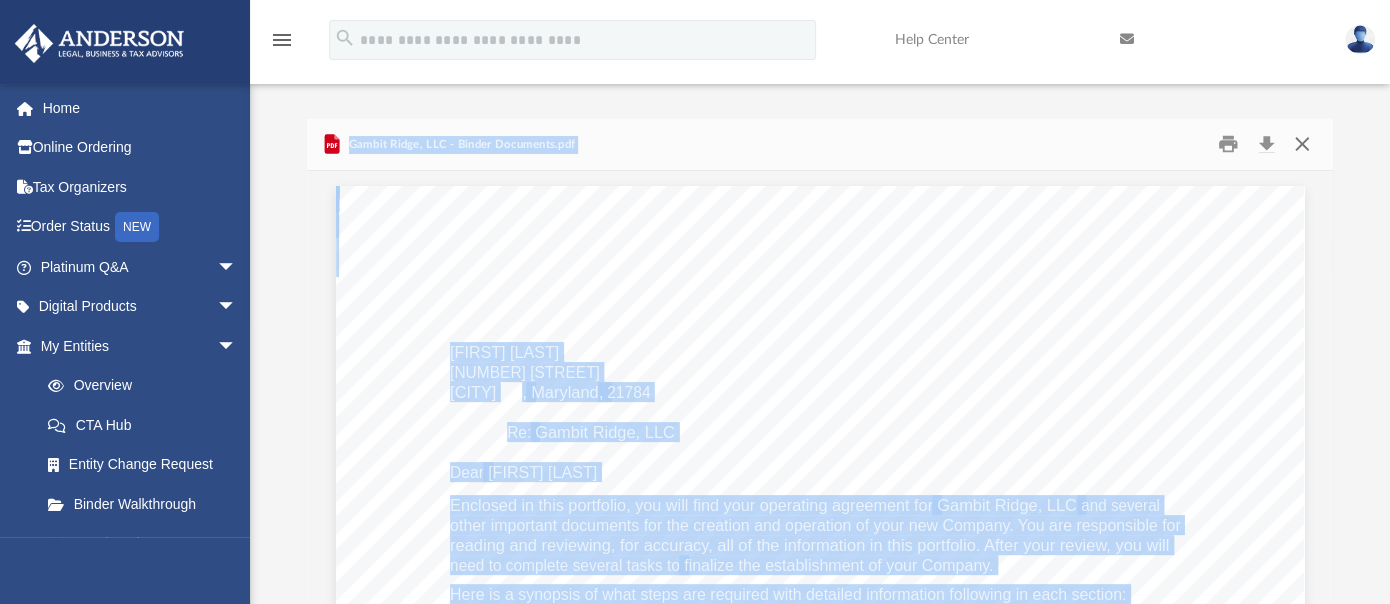 click at bounding box center [1302, 144] 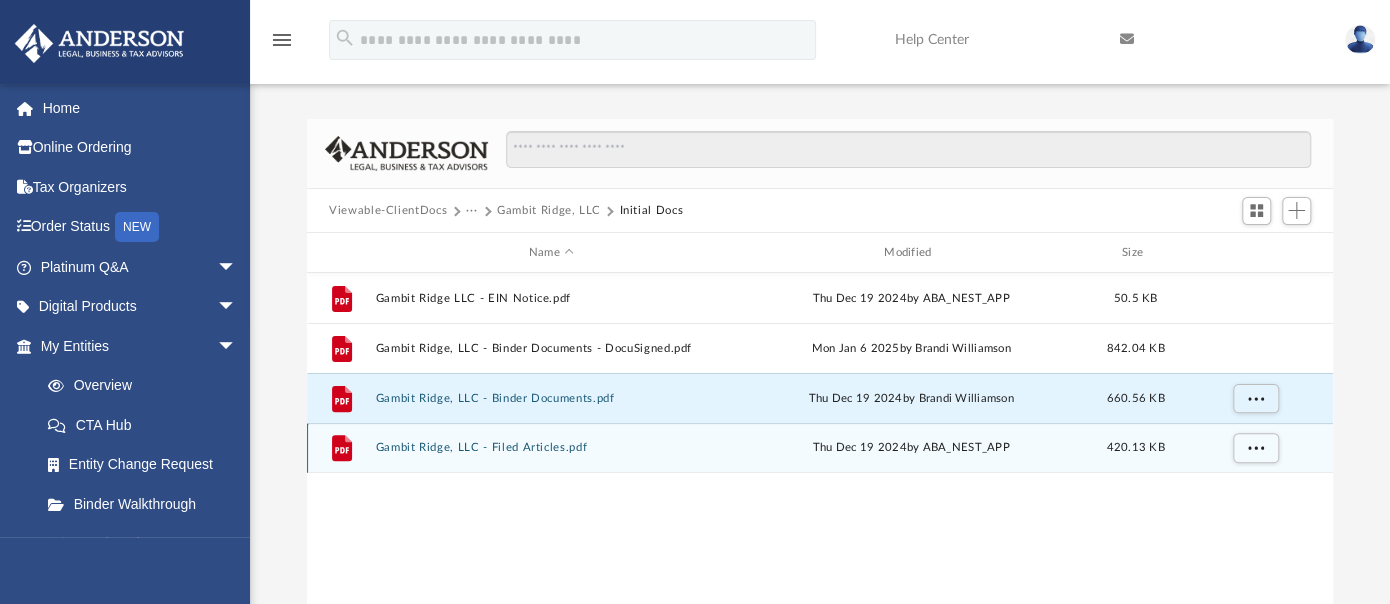 click on "Gambit Ridge, LLC - Filed Articles.pdf" at bounding box center (551, 448) 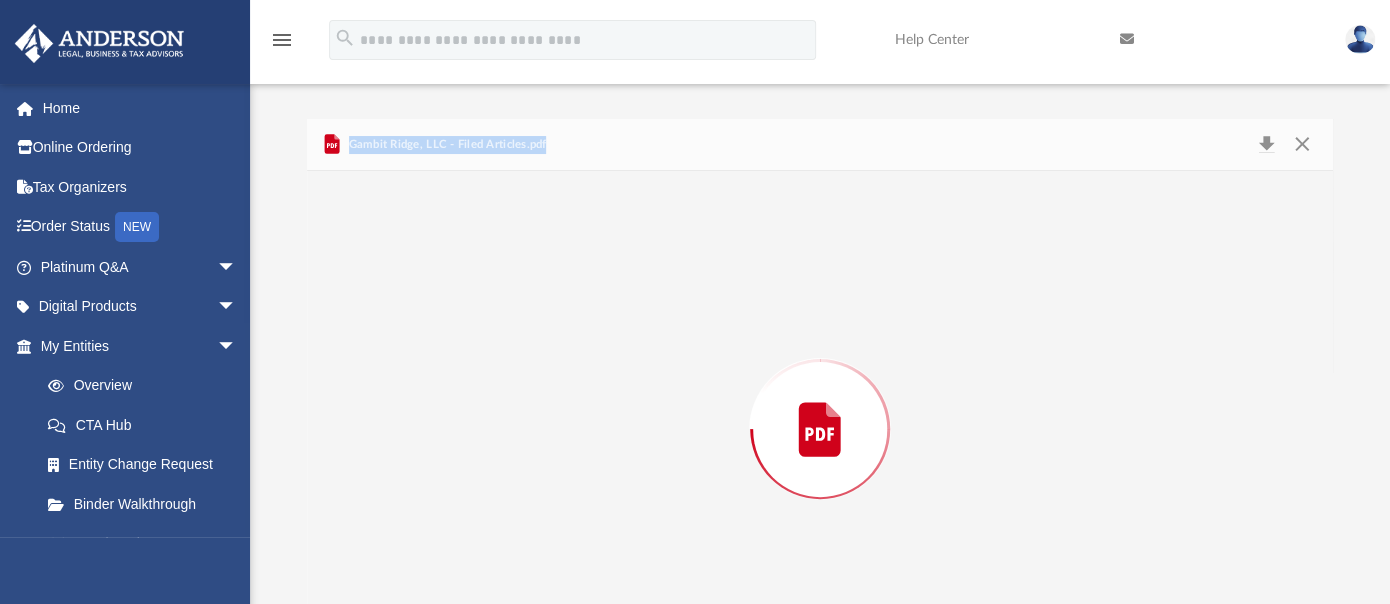 scroll, scrollTop: 82, scrollLeft: 0, axis: vertical 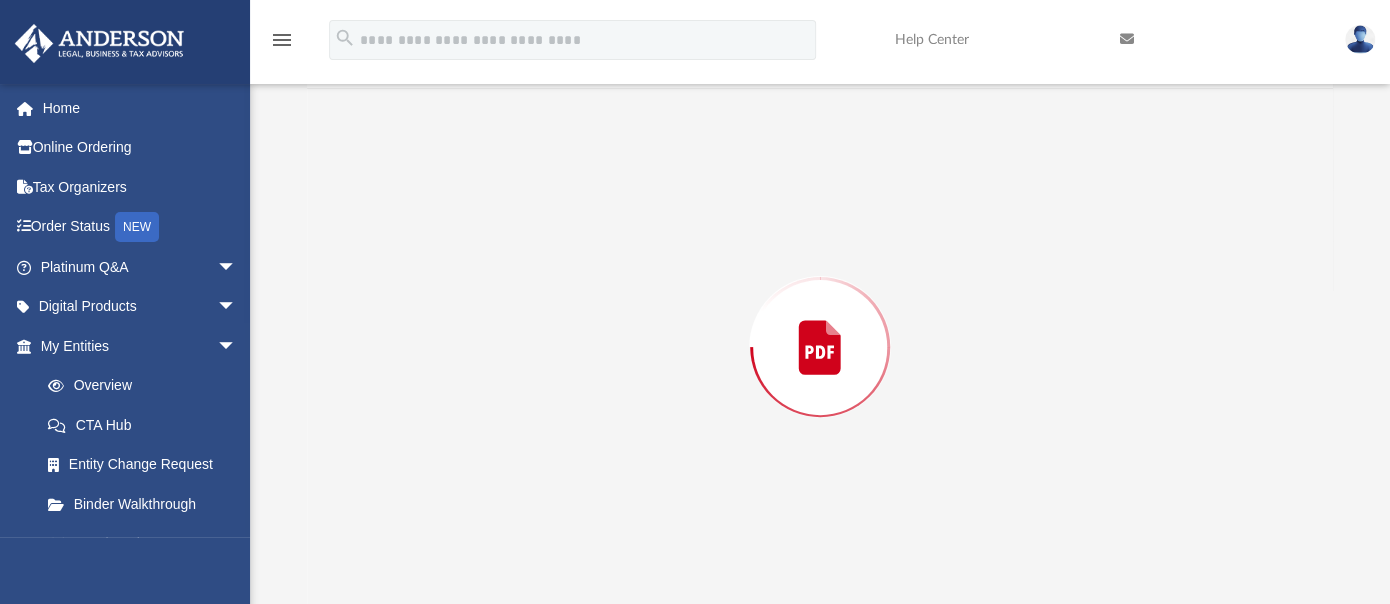 click at bounding box center [820, 347] 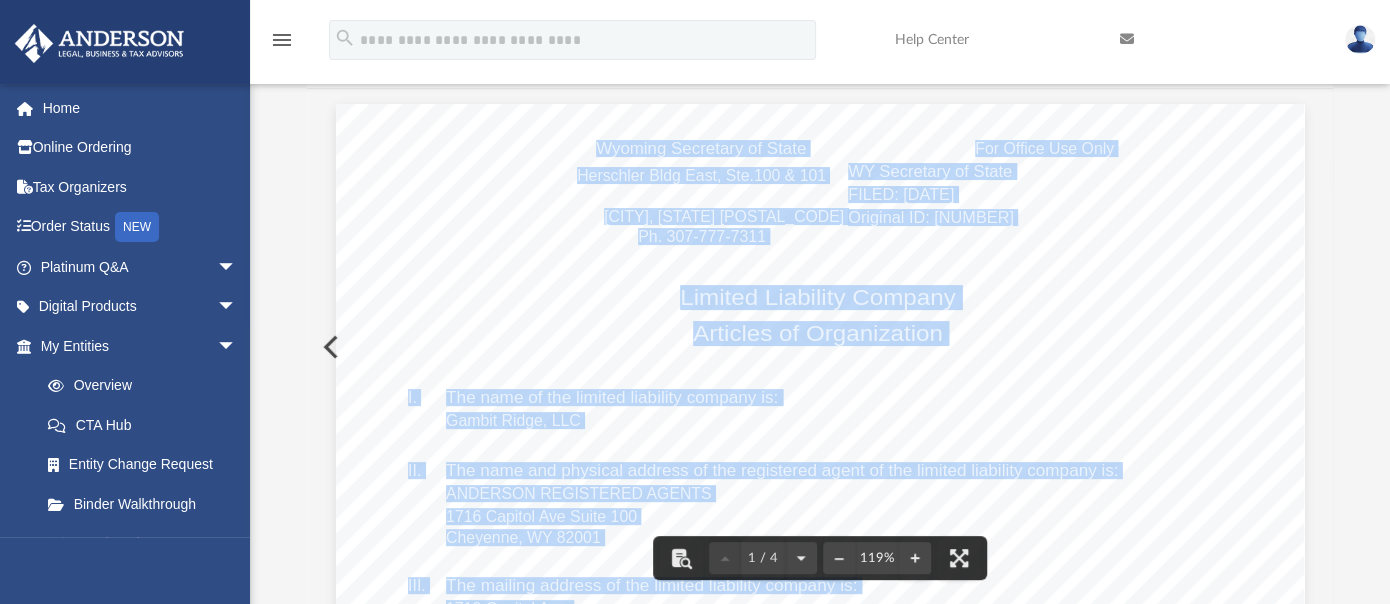 click on "Wyoming Secretary of State Herschler Bldg East, Ste.100 & 101 [CITY], [STATE] [POSTAL_CODE] Ph. [PHONE] Original ID: [NUMBER] For Office Use Only WY Secretary of State FILED: [DATE] Limited Liability Company Articles of Organization Gambit Ridge, LLC ANDERSON REGISTERED AGENTS Signature: [FIRST] [LAST]   Date:   [DATE] Print Name:   [FIRST] [LAST] Title:   Organizer Email:   [EMAIL] Daytime Phone #:   [PHONE] The name of the limited liability company is: The name and physical address of the registered agent of the limited liability company is: The mailing address of the limited liability company is: The principal office address of the limited liability company is: The organizer of the limited liability company is: I. II. III. IV. V. [NUMBER] [STREET] [CITY], [STATE] [NUMBER] [STREET] [CITY], [STATE] [NUMBER] [STREET] [CITY], [STATE] [FIRST] [LAST] [NUMBER] [STREET], Suite [NUMBER], [CITY], [STATE] [POSTAL_CODE] Page 1 of 4" at bounding box center [820, 731] 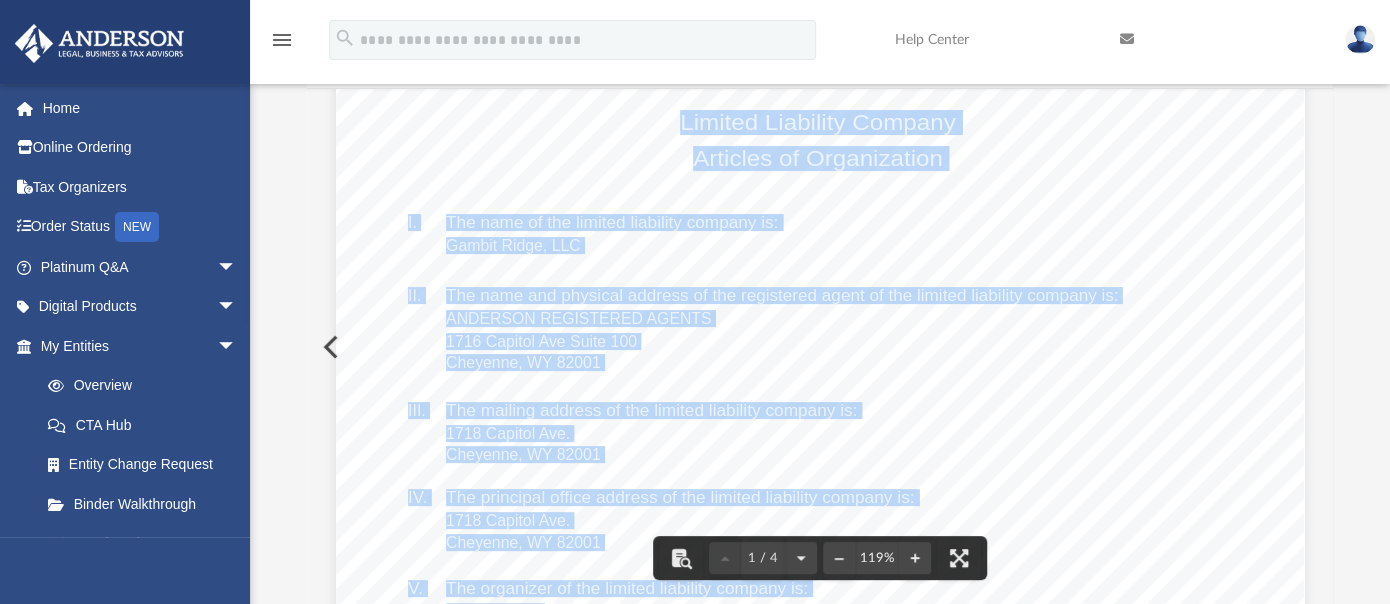 scroll, scrollTop: 0, scrollLeft: 0, axis: both 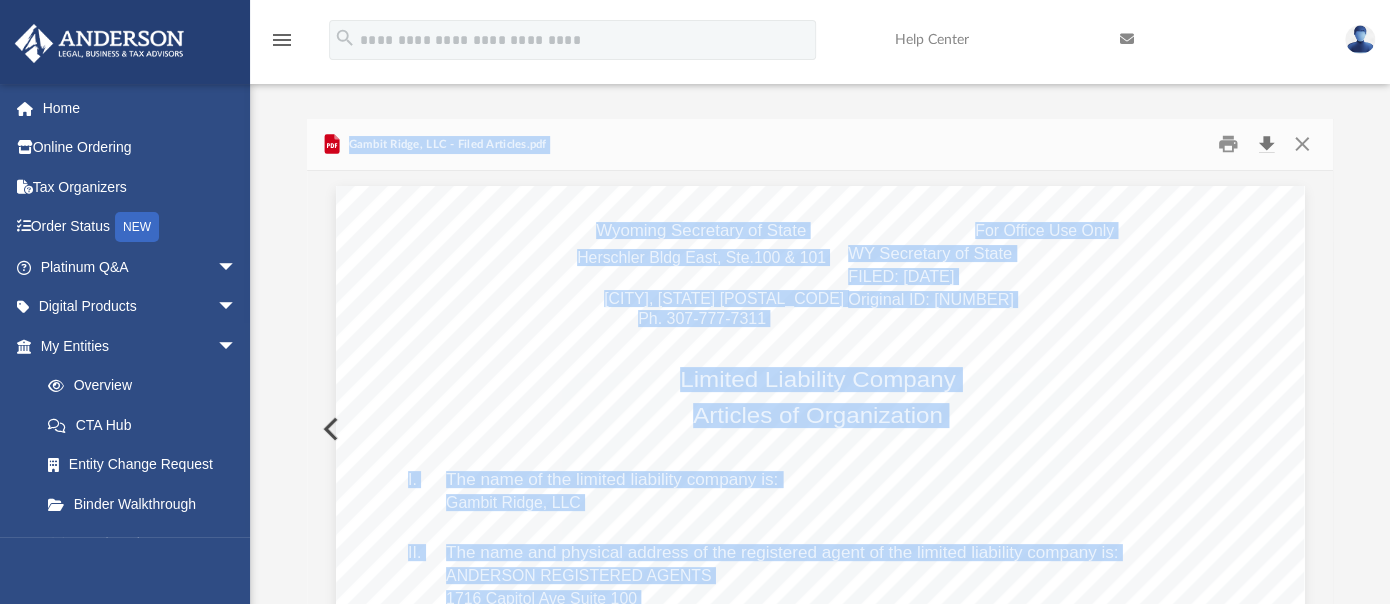 click at bounding box center [1266, 144] 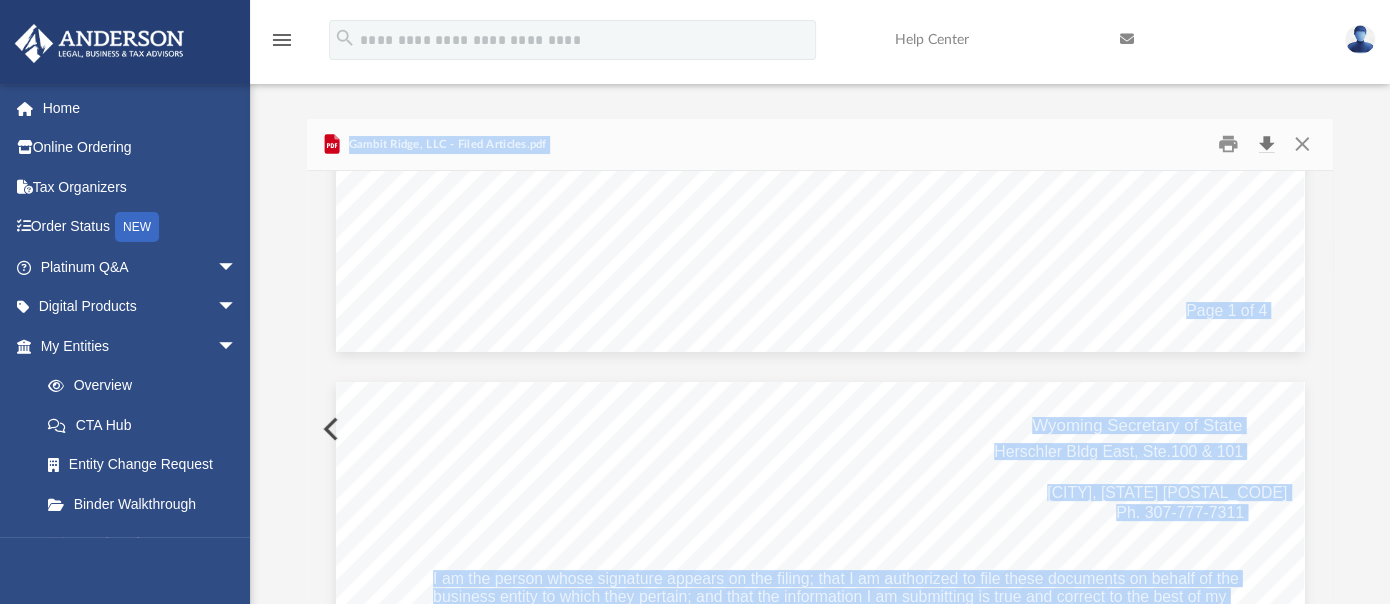 scroll, scrollTop: 1344, scrollLeft: 0, axis: vertical 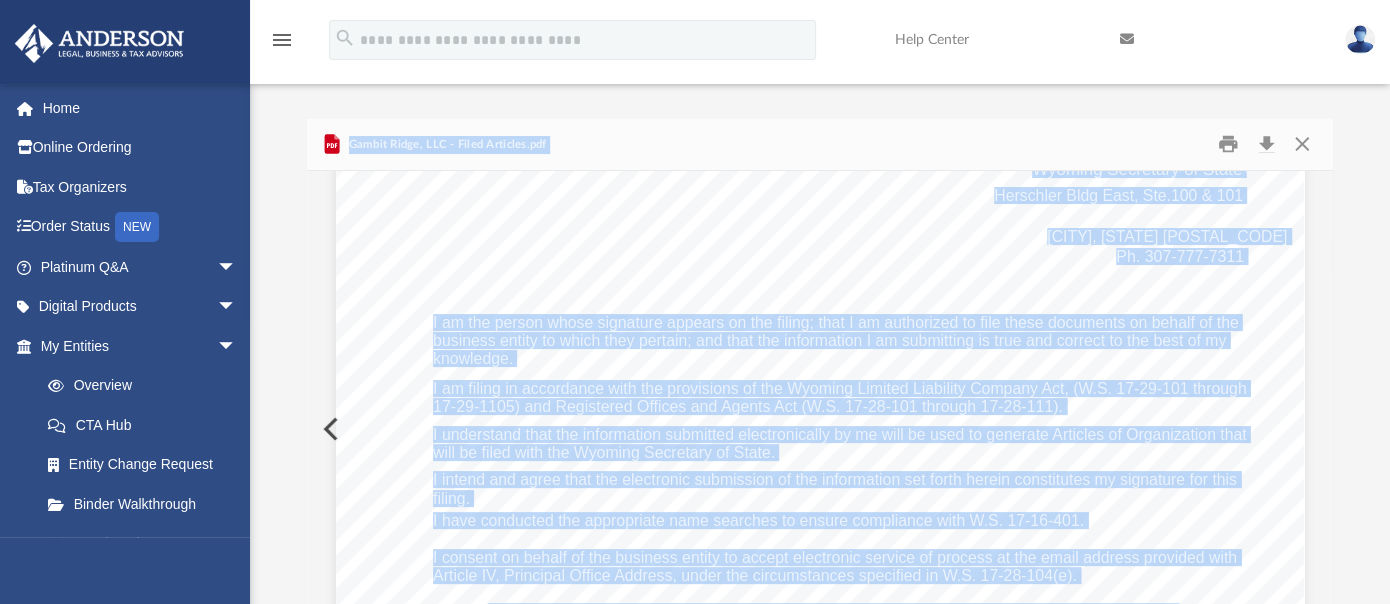 click on "Signature: [FIRST] [LAST]   Date:   [DATE] Print Name:   [FIRST] [LAST] Title:   Organizer Email:   [EMAIL] Daytime Phone #:   [PHONE] I am the person whose signature appears on the filing; that I am authorized to file these documents on behalf of the business entity to which they pertain; and that the information I am submitting is true and correct to the best of my knowledge. I am filing in accordance with the provisions of the Wyoming Limited Liability Company Act, (W.S. 17-29-101 through 17-29-1105) and Registered Offices and Agents Act (W.S. 17-28-101 through 17-28-111). I intend and agree that the electronic submission of the information set forth herein constitutes my signature for this filing. I understand that the information submitted electronically by me will be used to generate Articles of Organization that will be filed with the Wyoming Secretary of State. I have conducted the appropriate name searches to ensure compliance with W.S. 17-16-401. Organization. Filer is:" at bounding box center (820, 753) 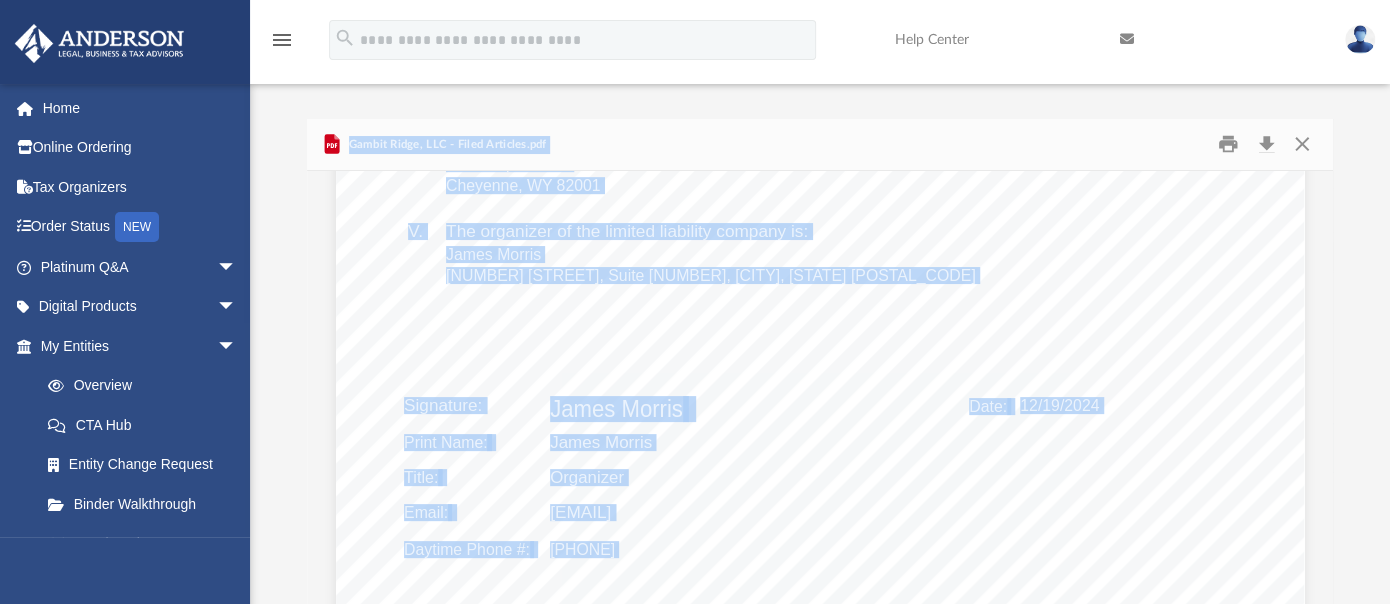 scroll, scrollTop: 0, scrollLeft: 0, axis: both 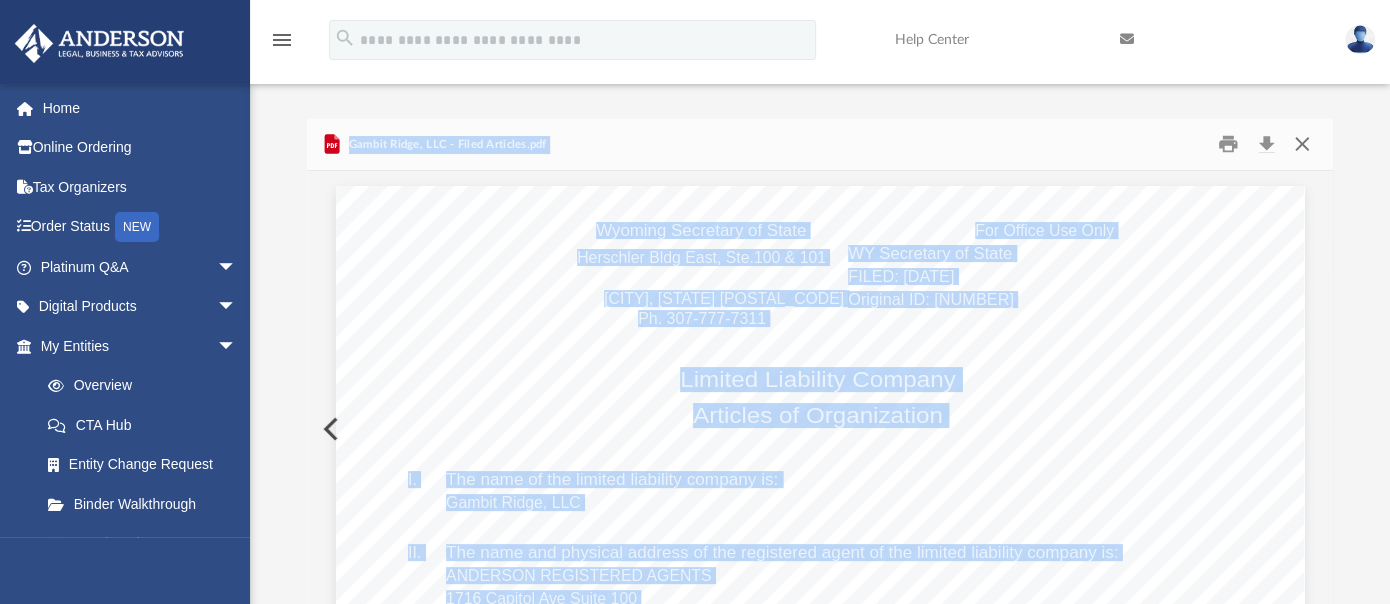 click at bounding box center (1302, 144) 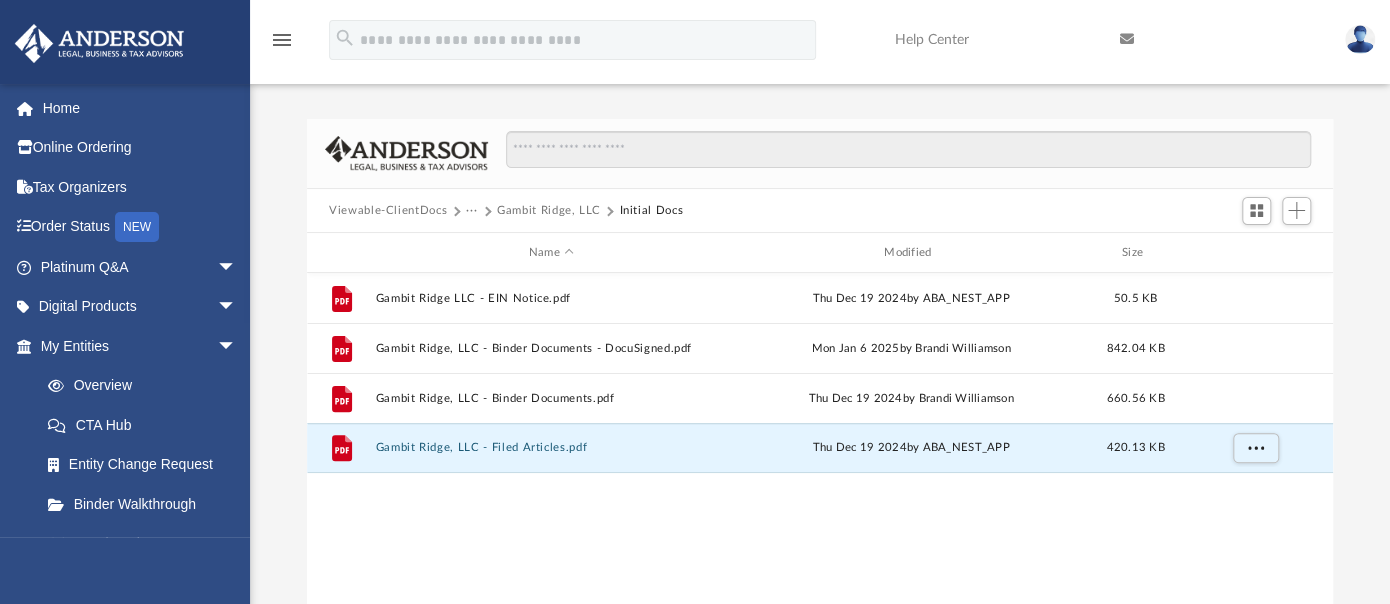click on "Viewable-ClientDocs" at bounding box center [388, 211] 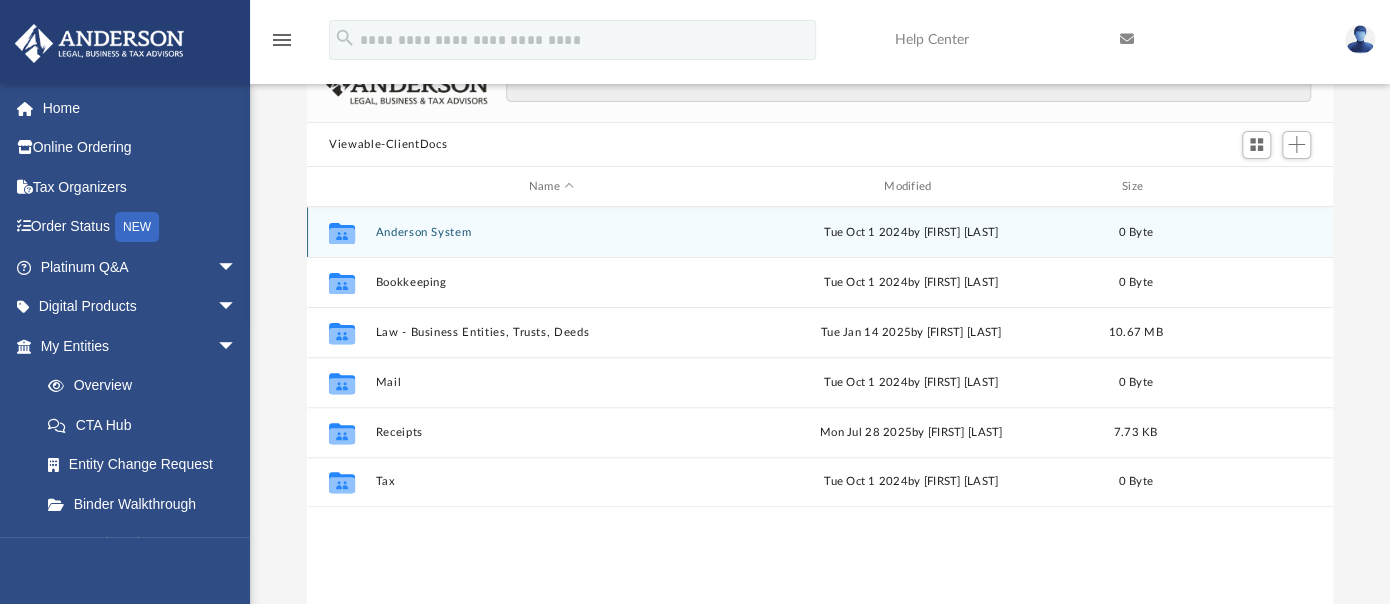 scroll, scrollTop: 54, scrollLeft: 0, axis: vertical 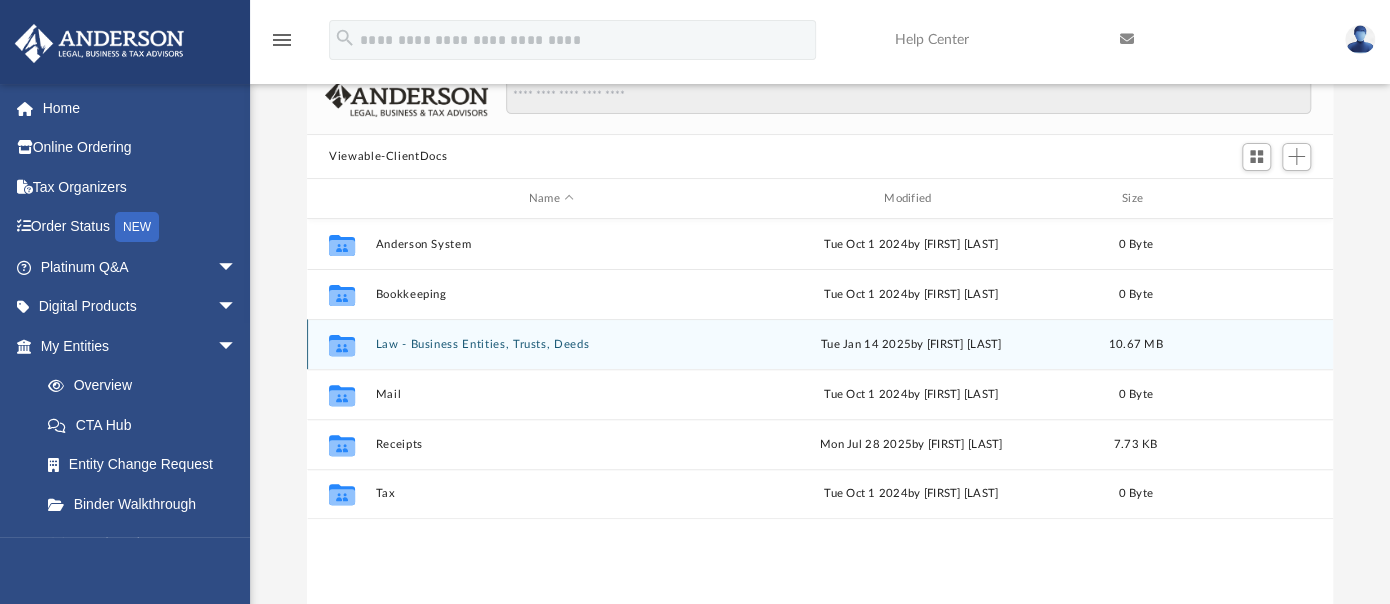 click on "Collaborated Folder Law - Business Entities, Trusts, Deeds [DATE]  by [FIRST] [LAST]  [SIZE]" at bounding box center (820, 344) 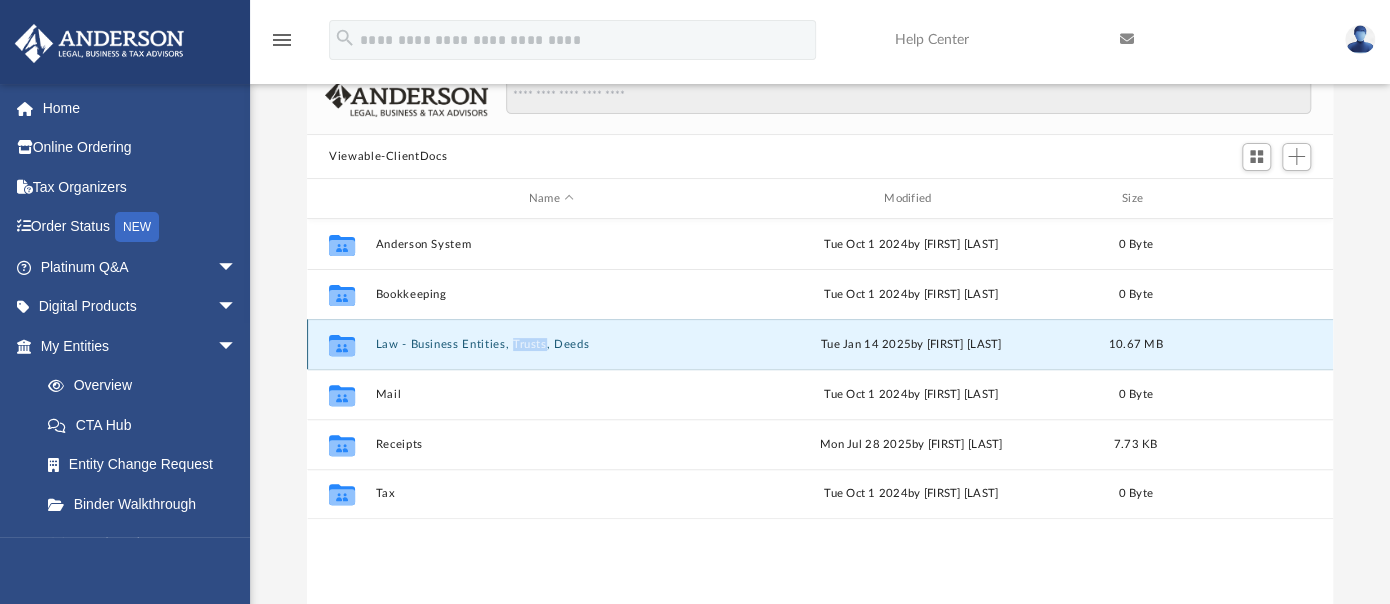click on "Collaborated Folder Law - Business Entities, Trusts, Deeds [DATE]  by [FIRST] [LAST]  [SIZE]" at bounding box center (820, 344) 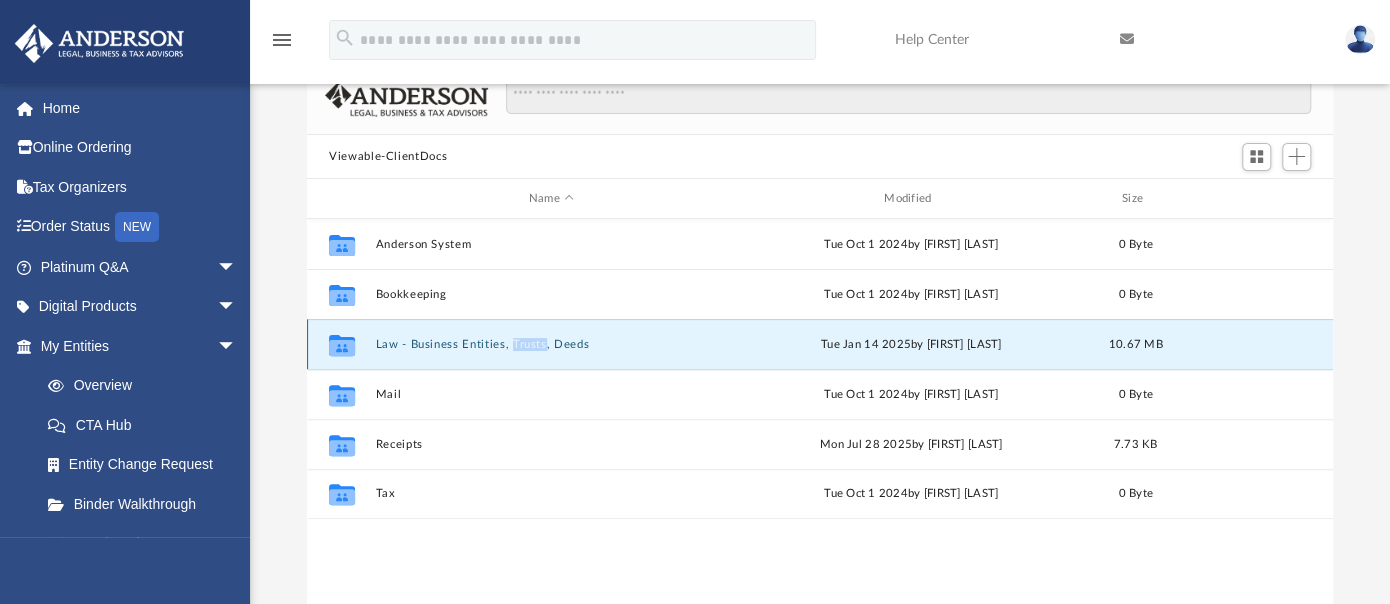 click on "Law - Business Entities, Trusts, Deeds" at bounding box center (551, 344) 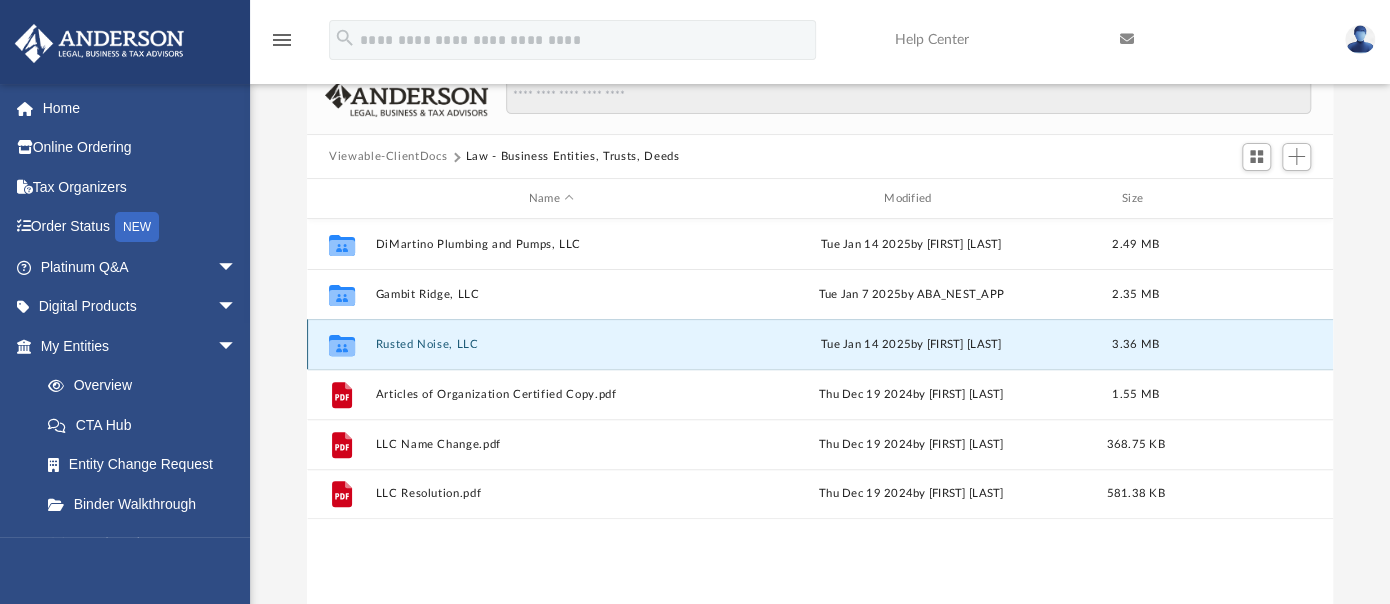 click on "Rusted Noise, LLC" at bounding box center [551, 344] 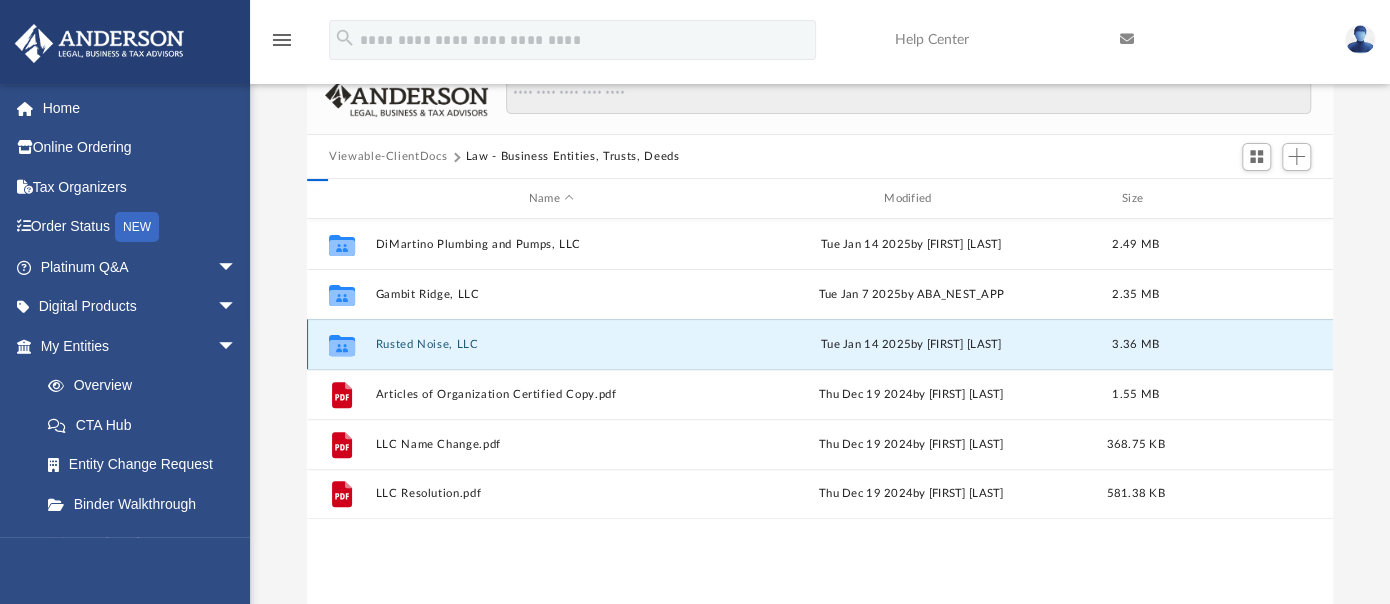 click on "Rusted Noise, LLC" at bounding box center [551, 344] 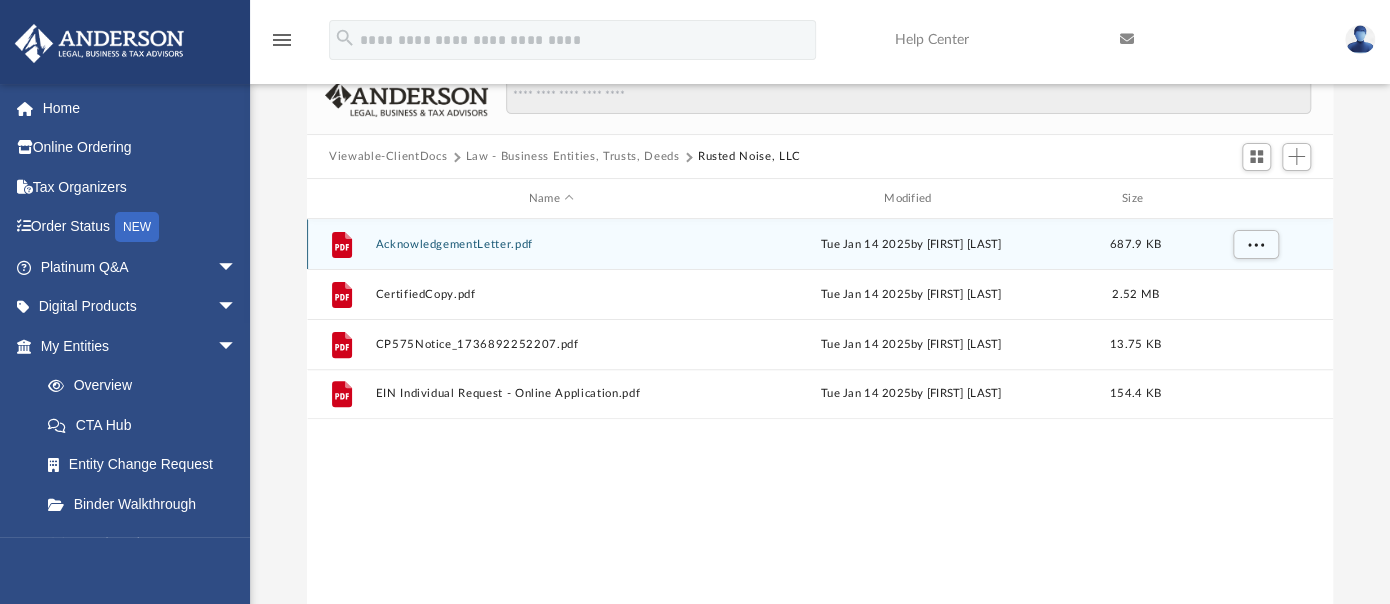 scroll, scrollTop: 0, scrollLeft: 0, axis: both 